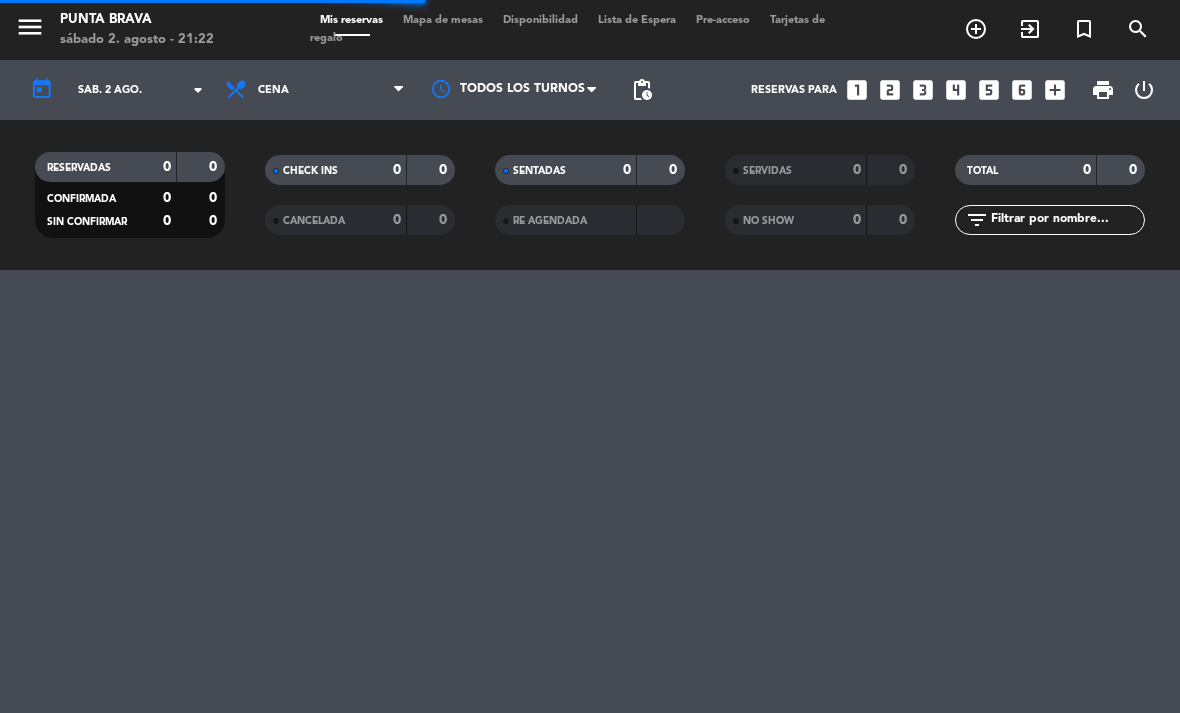 scroll, scrollTop: 0, scrollLeft: 0, axis: both 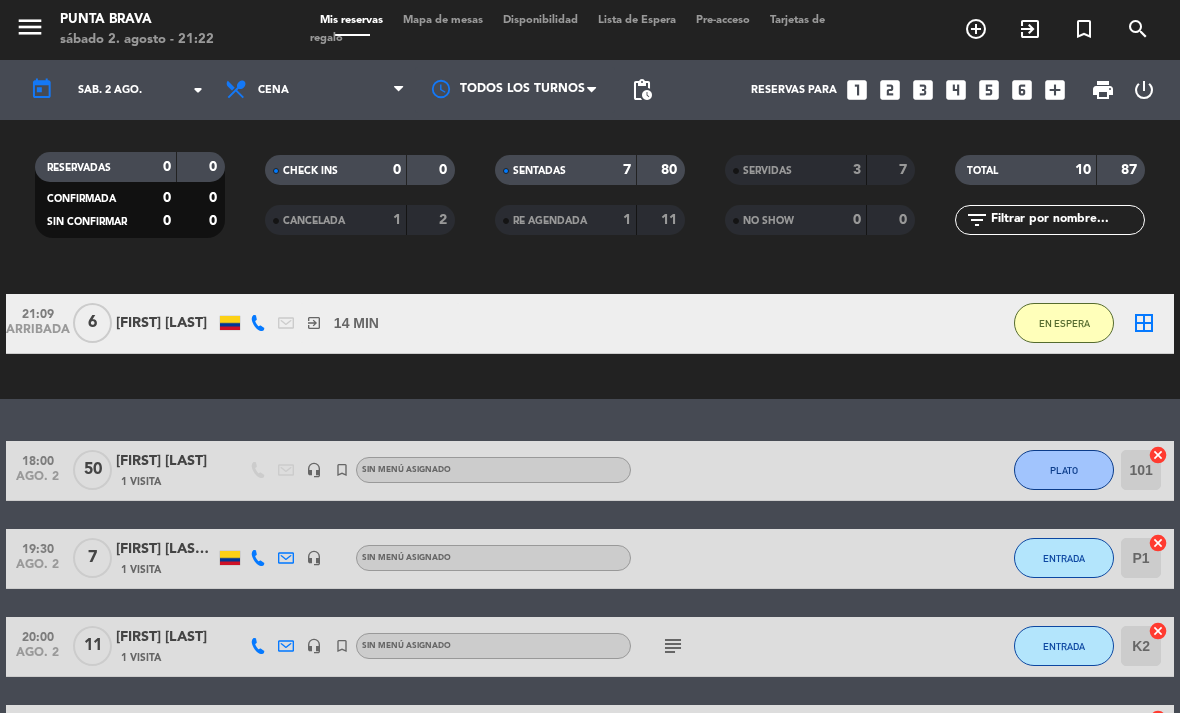 click on "EN ESPERA" 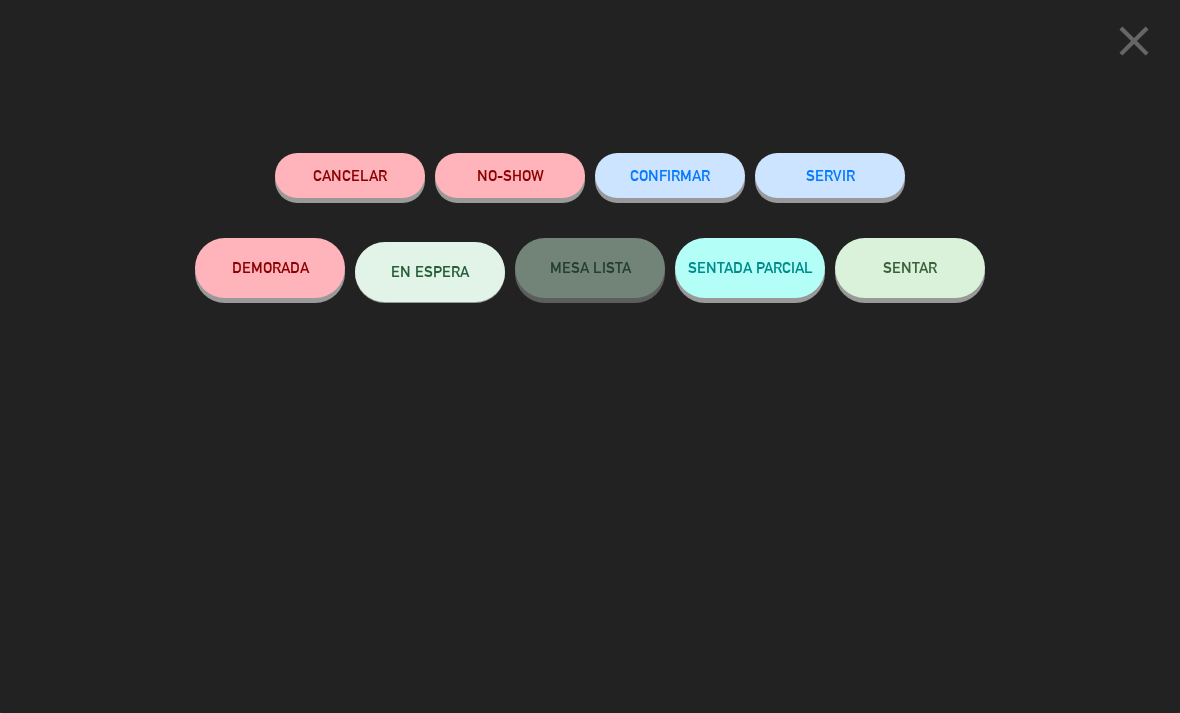click on "SENTAR" 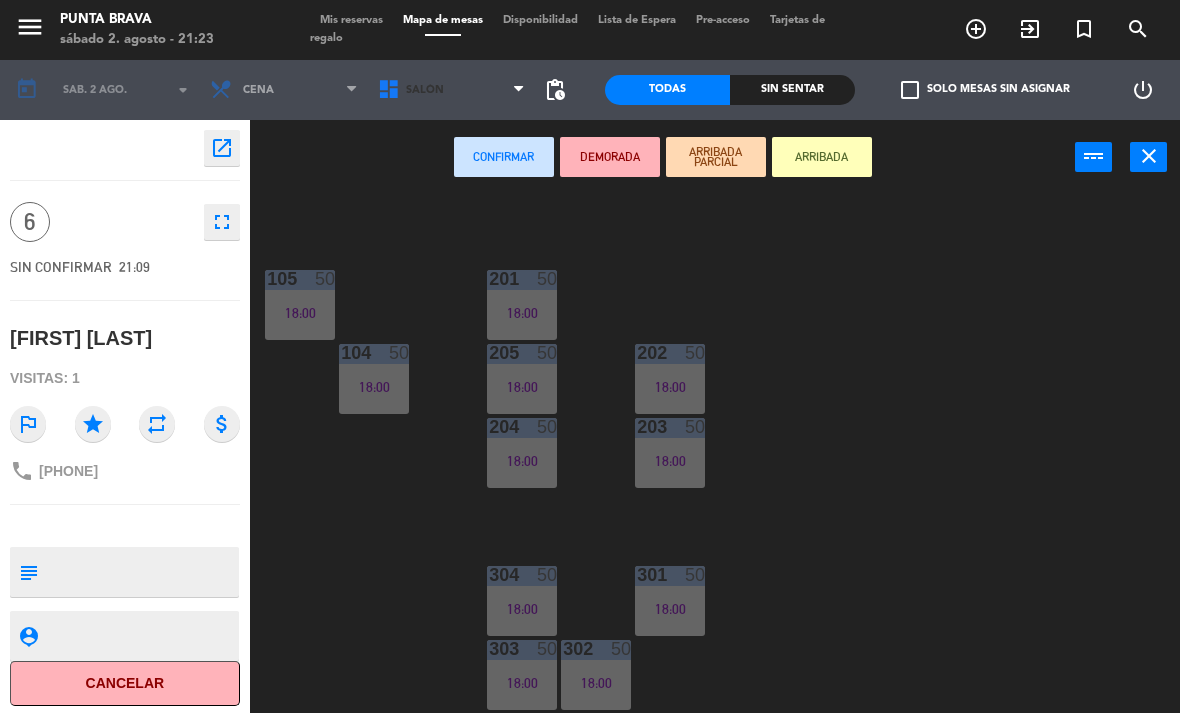 click on "Salón" at bounding box center [452, 90] 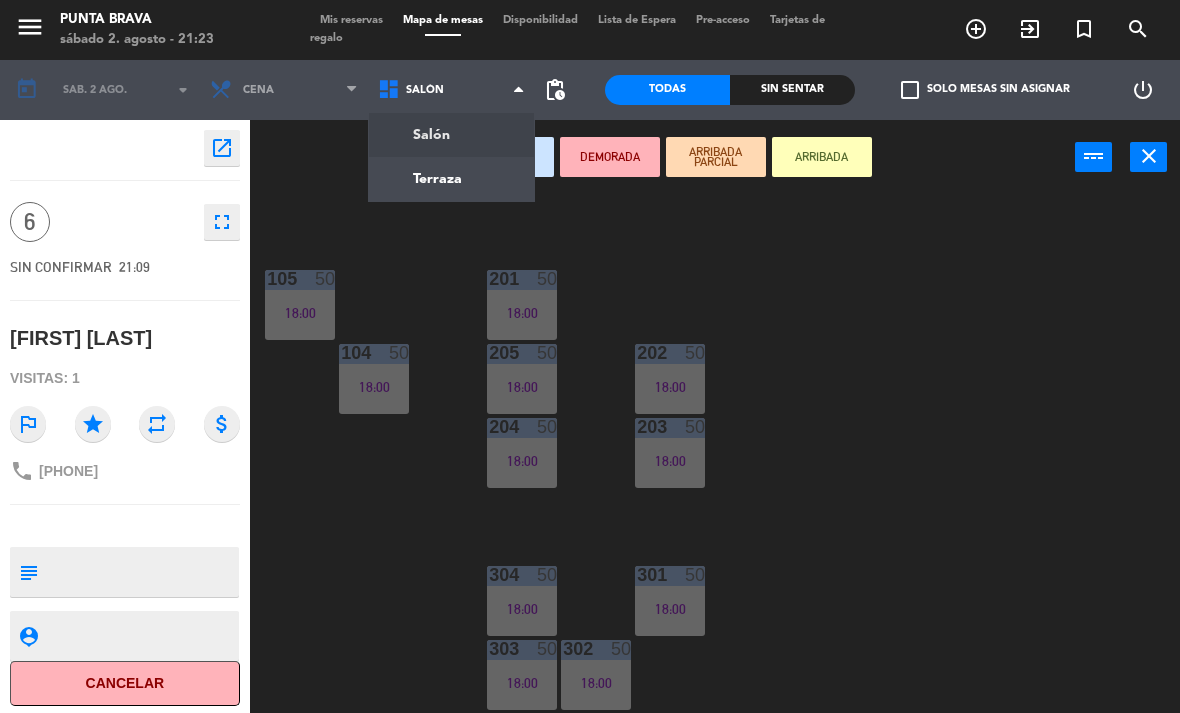 scroll, scrollTop: 254, scrollLeft: 0, axis: vertical 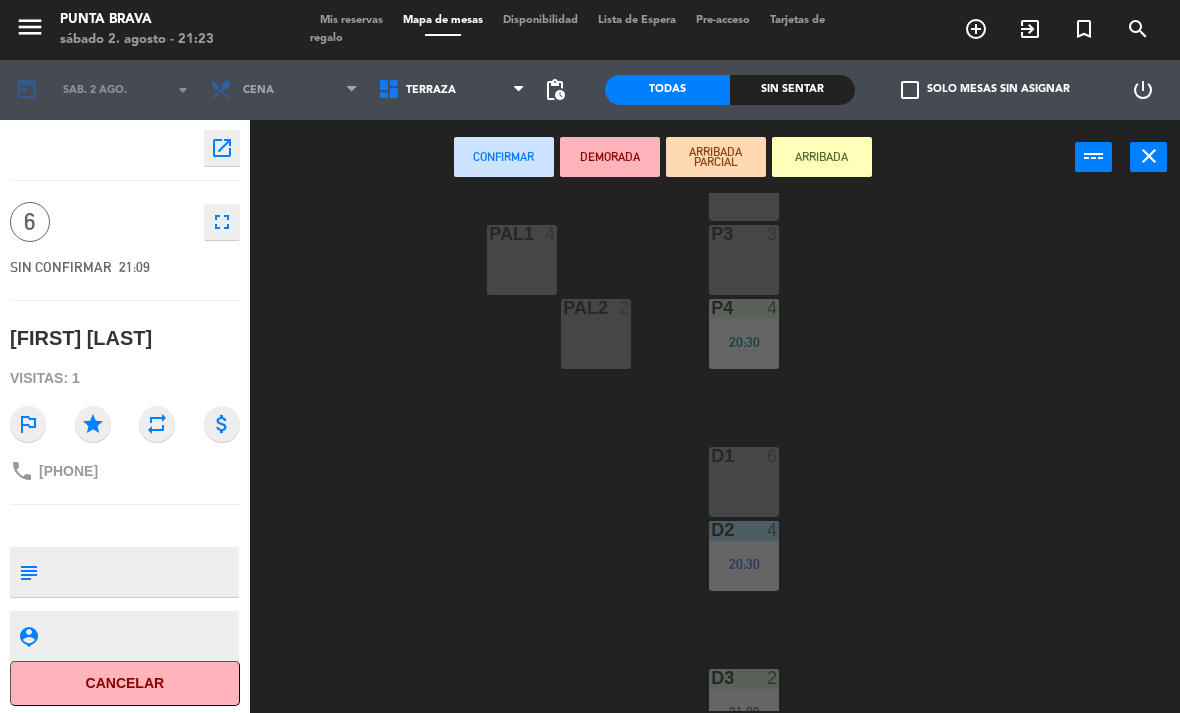 click on "D1  6" at bounding box center (744, 457) 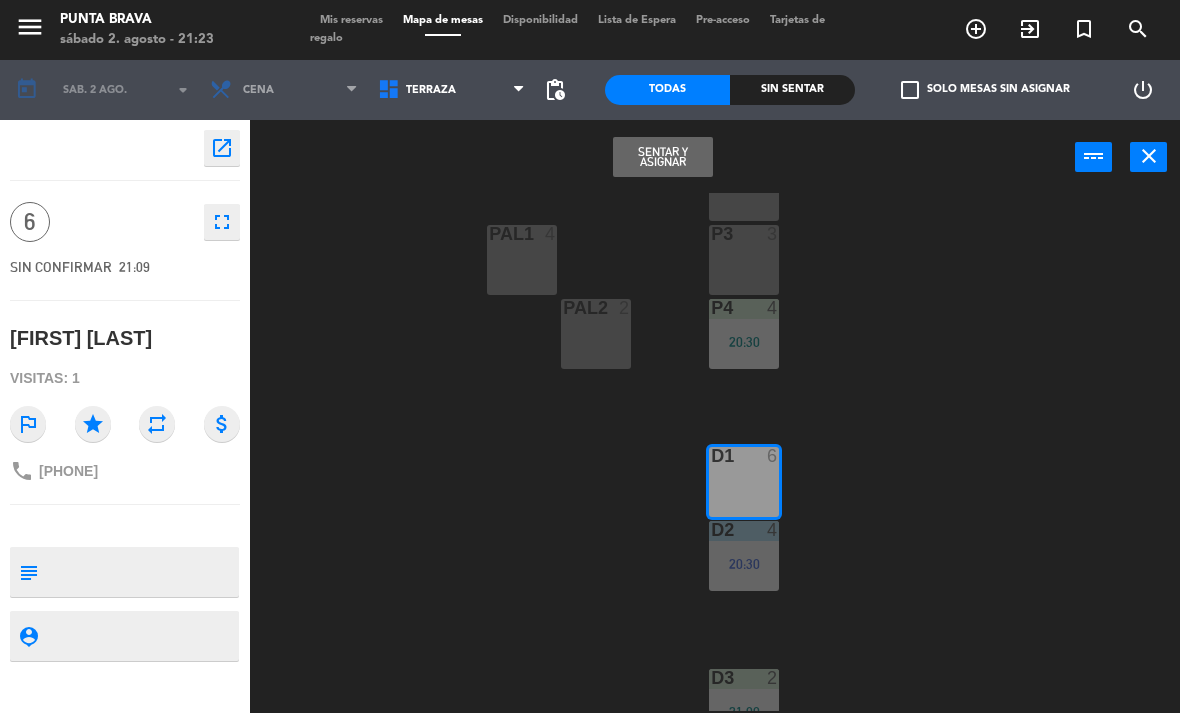 click on "Sentar y Asignar" at bounding box center (663, 157) 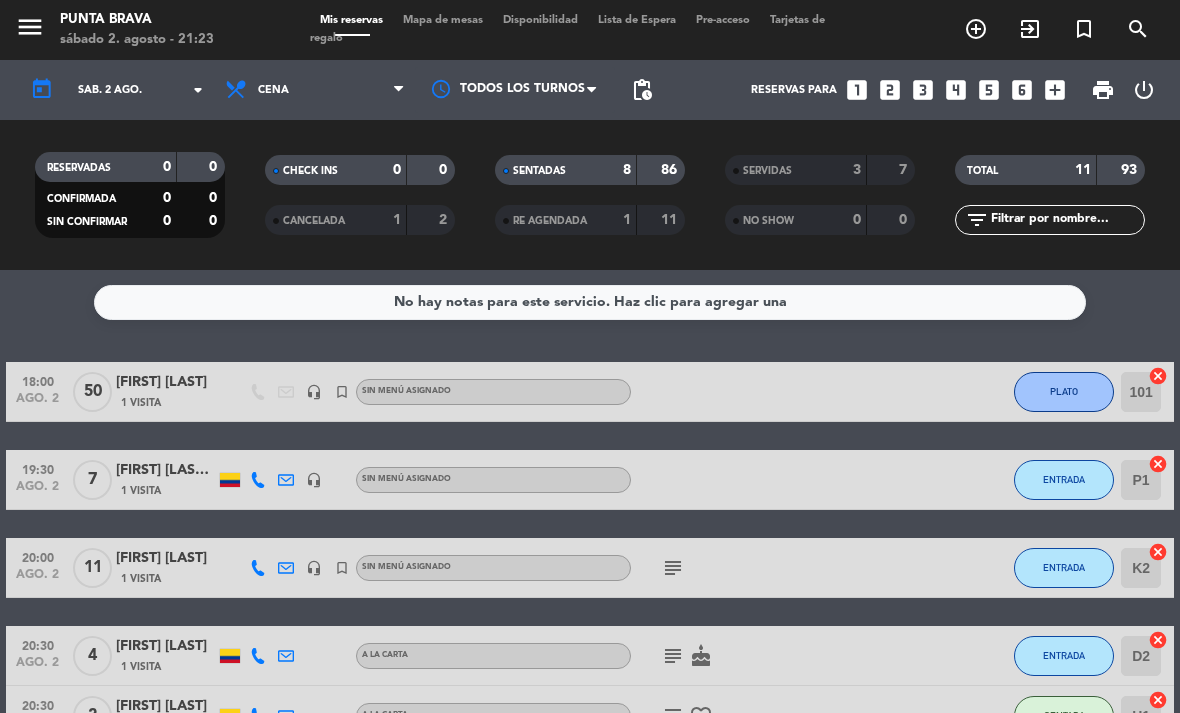 click on "exit_to_app" at bounding box center (1030, 29) 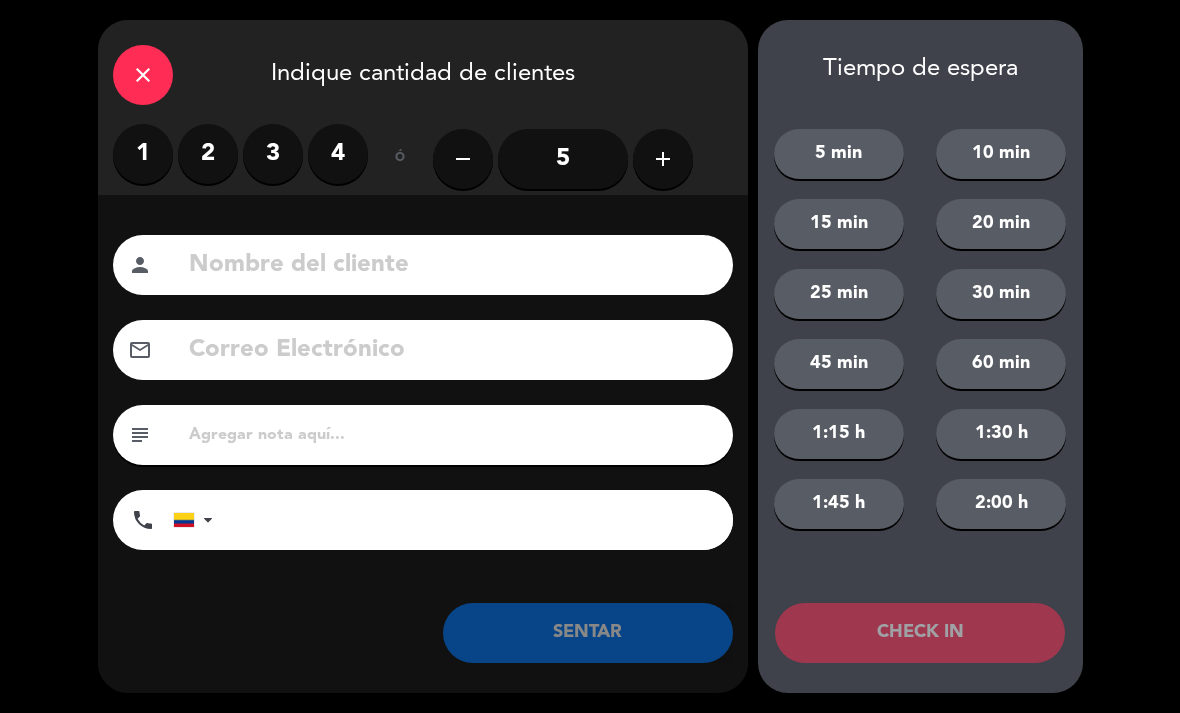 click on "2" at bounding box center (208, 154) 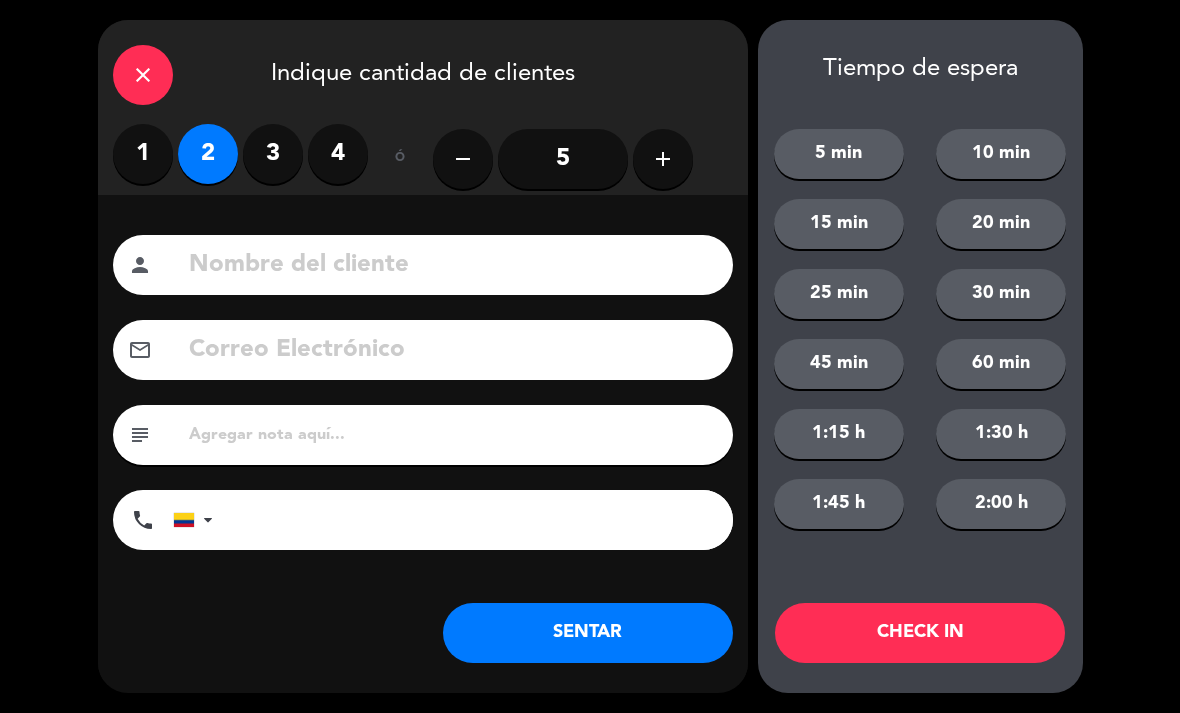 click 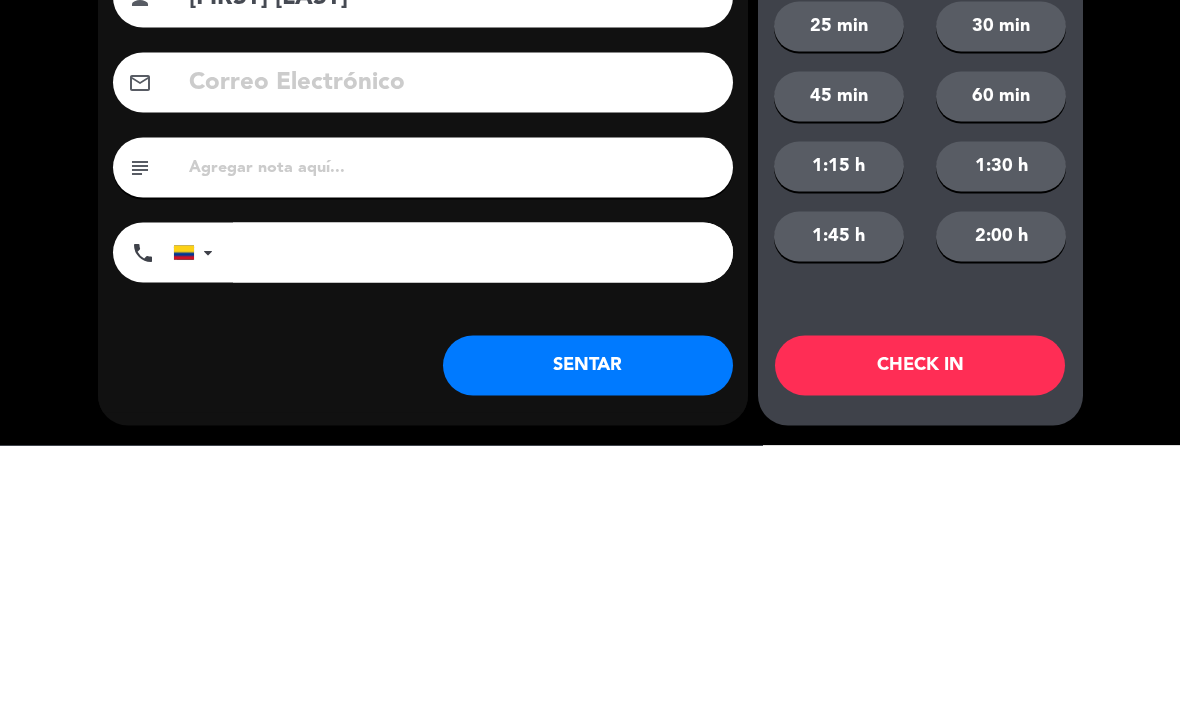type on "[FIRST] [LAST]" 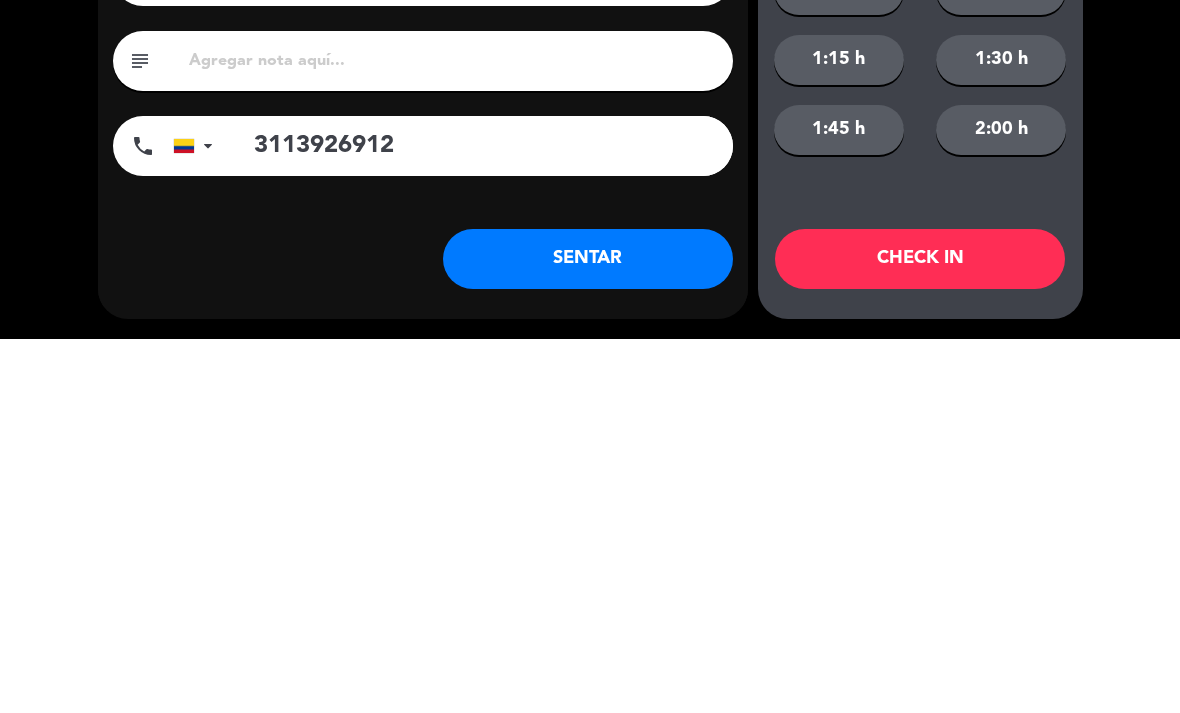 type on "3113926912" 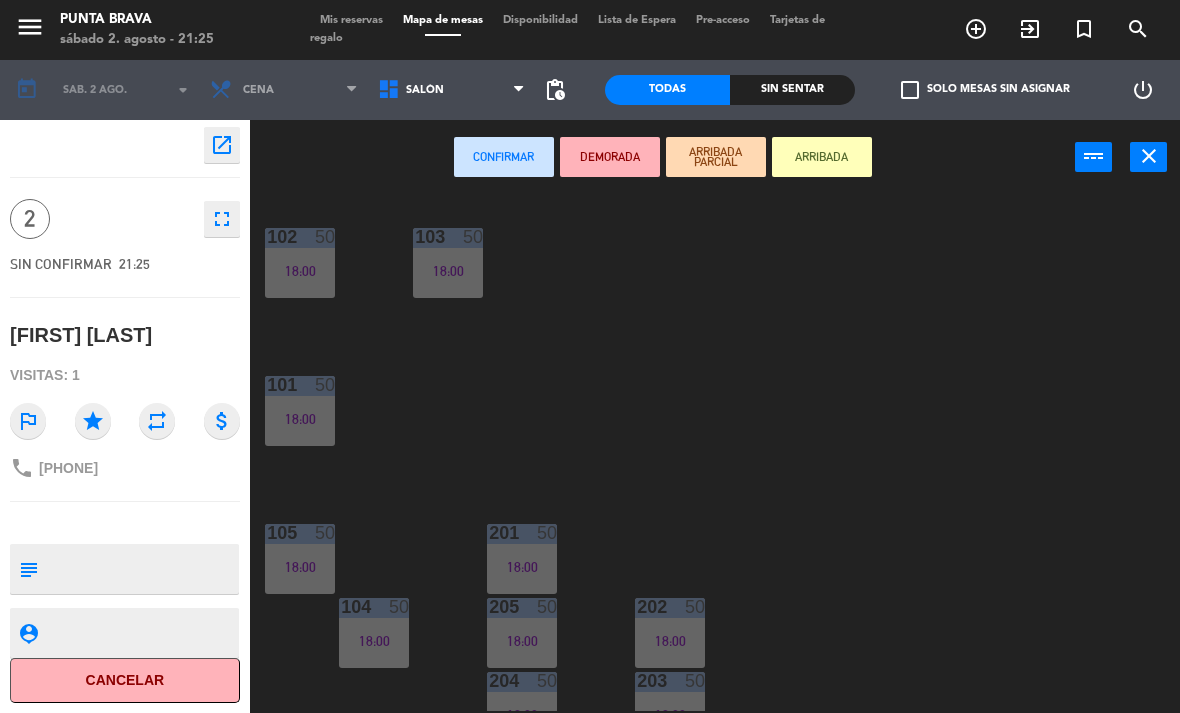 scroll, scrollTop: 1, scrollLeft: 0, axis: vertical 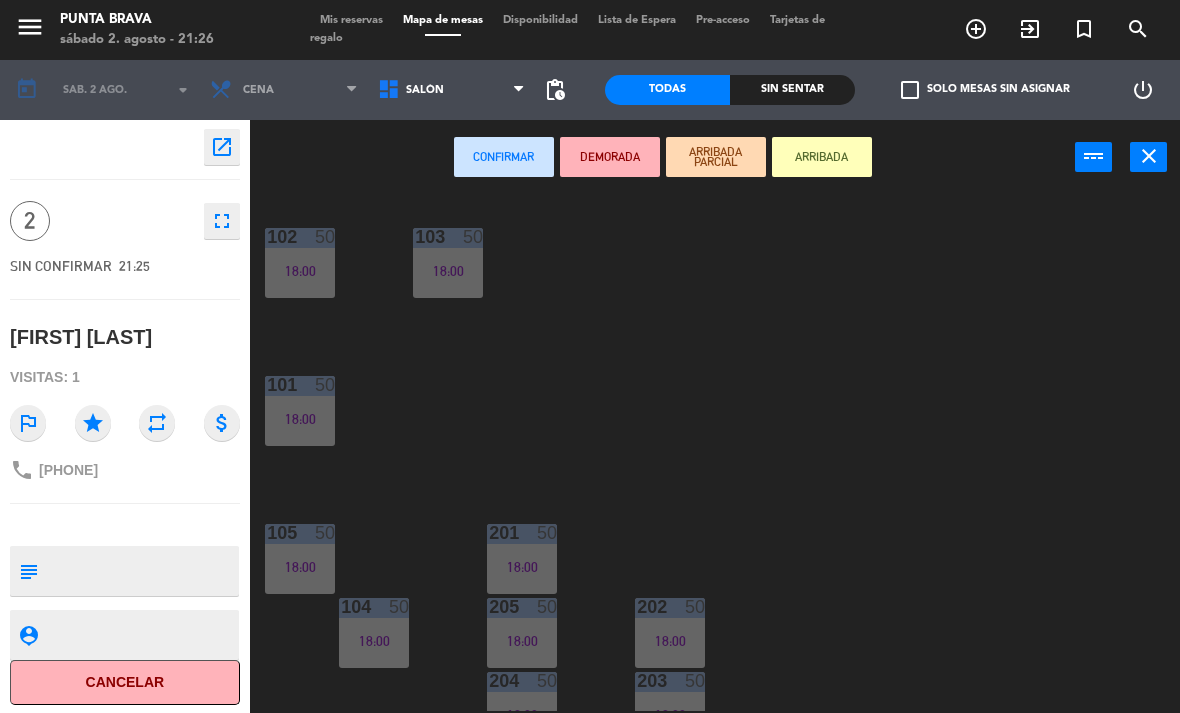 click on "Salón" at bounding box center [425, 90] 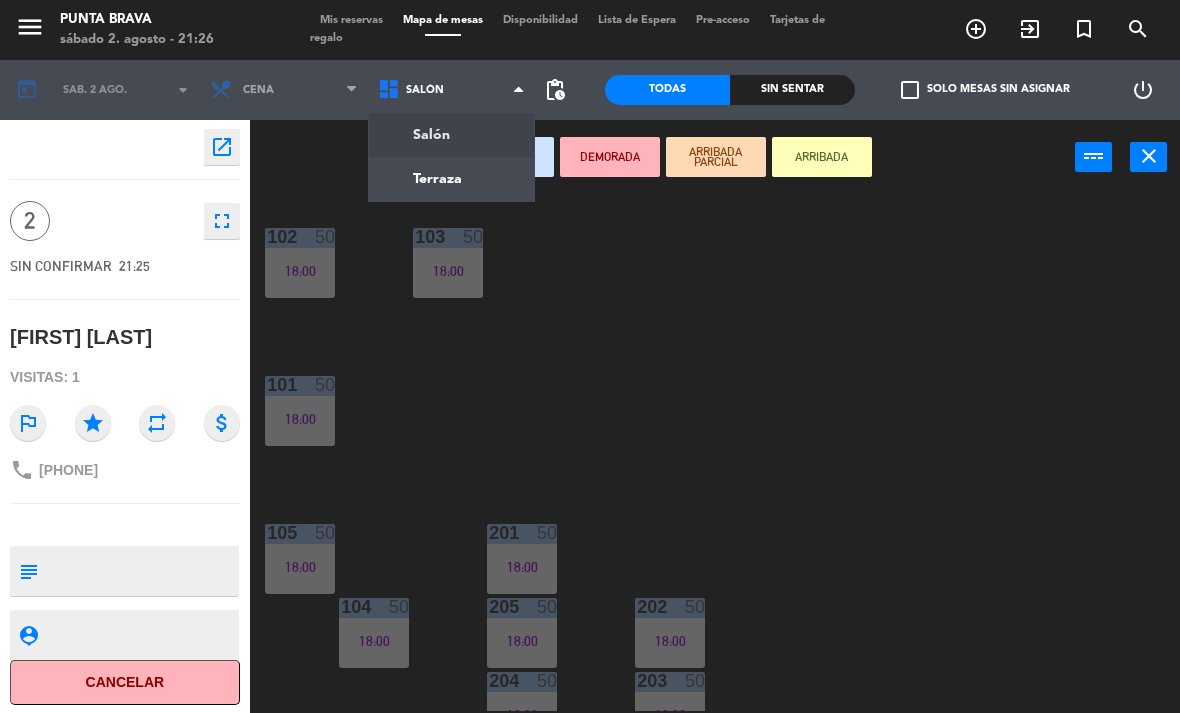click on "menu  Punta Brava   sábado 2. agosto - 21:26   Mis reservas   Mapa de mesas   Disponibilidad   Lista de Espera   Pre-acceso   Tarjetas de regalo  add_circle_outline exit_to_app turned_in_not search today    sáb. 2 ago. arrow_drop_down  Almuerzo  Cena  Cena  Almuerzo  Cena  Salón   Terraza   Salón   Salón   Terraza  pending_actions  Todas  Sin sentar  check_box_outline_blank   Solo mesas sin asignar   power_settings_new    open_in_new 2    fullscreen  SIN CONFIRMAR   21:25   [FIRST] [LAST]   Visitas: 1 outlined_flag star repeat attach_money phone [PHONE] subject                              person_pin                              Cancelar   Confirmar   DEMORADA   ARRIBADA PARCIAL   ARRIBADA  power_input close 102  50   18:00  103  50   18:00  101  50   18:00  105  50   18:00  201  50   18:00  202  50   18:00  205  50   18:00  104  50   18:00  203  50   18:00  204  50   18:00  301  50   18:00  304  50   18:00  302  50   18:00  303  50   18:00" 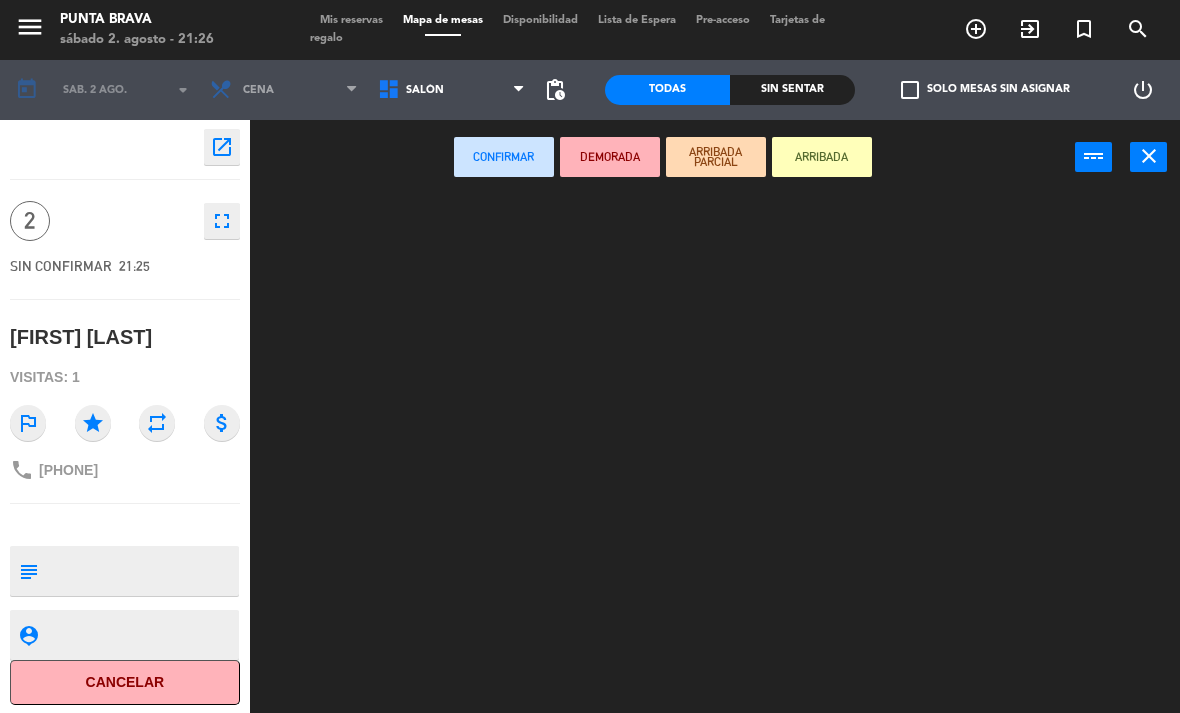 click on "Salón" at bounding box center (452, 90) 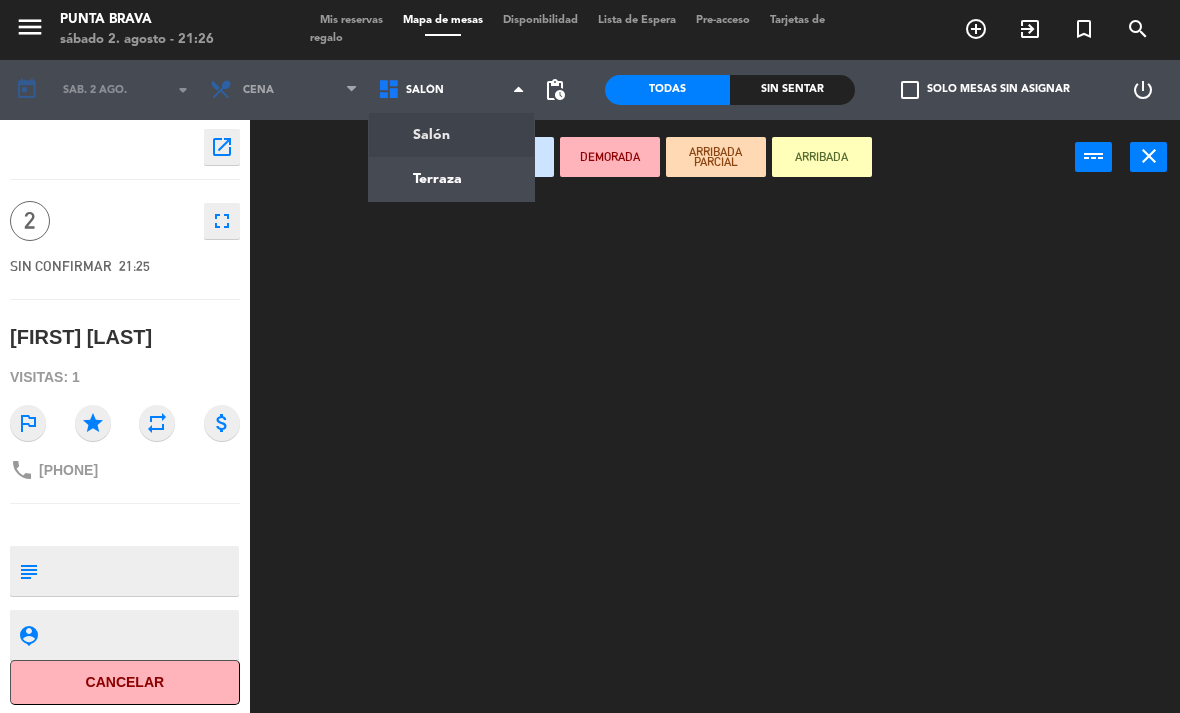 click on "menu  Punta Brava   sábado 2. agosto - 21:26   Mis reservas   Mapa de mesas   Disponibilidad   Lista de Espera   Pre-acceso   Tarjetas de regalo  add_circle_outline exit_to_app turned_in_not search today    sáb. 2 ago. arrow_drop_down  Almuerzo  Cena  Cena  Almuerzo  Cena  Salón   Terraza   Salón   Salón   Terraza  pending_actions  Todas  Sin sentar  check_box_outline_blank   Solo mesas sin asignar   power_settings_new    open_in_new 2    fullscreen  SIN CONFIRMAR   21:25   [FIRST] [LAST]   Visitas: 1 outlined_flag star repeat attach_money phone [PHONE] subject                              person_pin                              Cancelar   Confirmar   DEMORADA   ARRIBADA PARCIAL   ARRIBADA  power_input close" 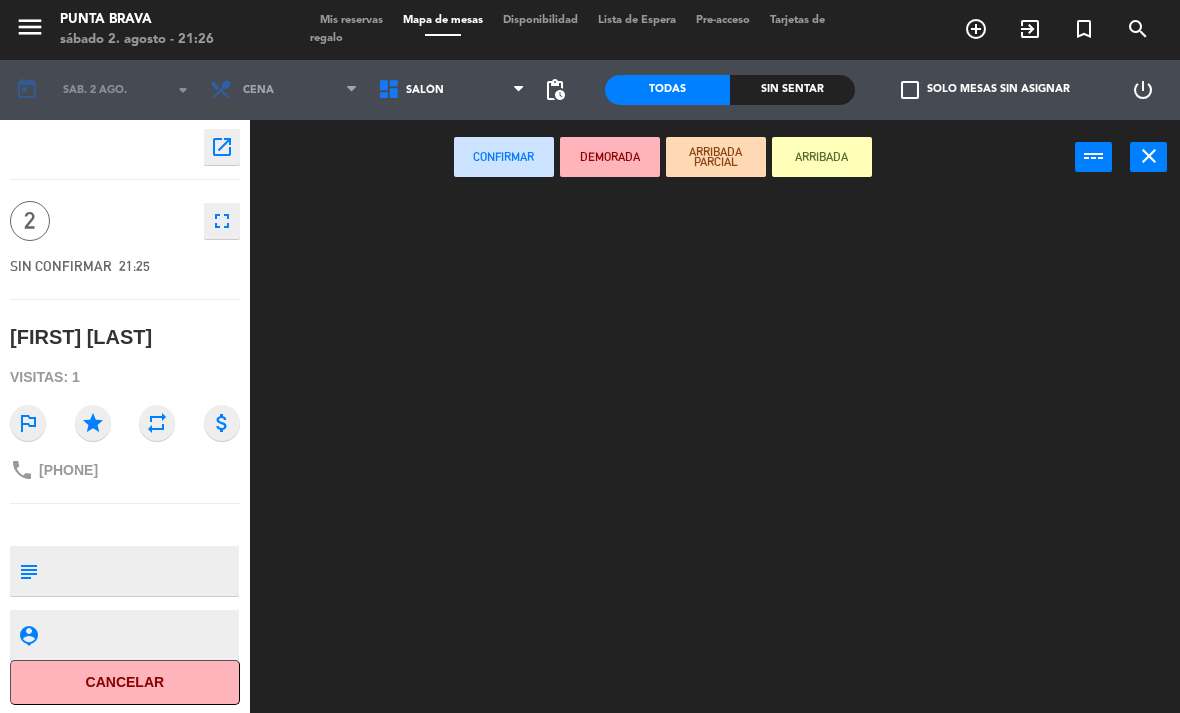 click on "Salón" at bounding box center [452, 90] 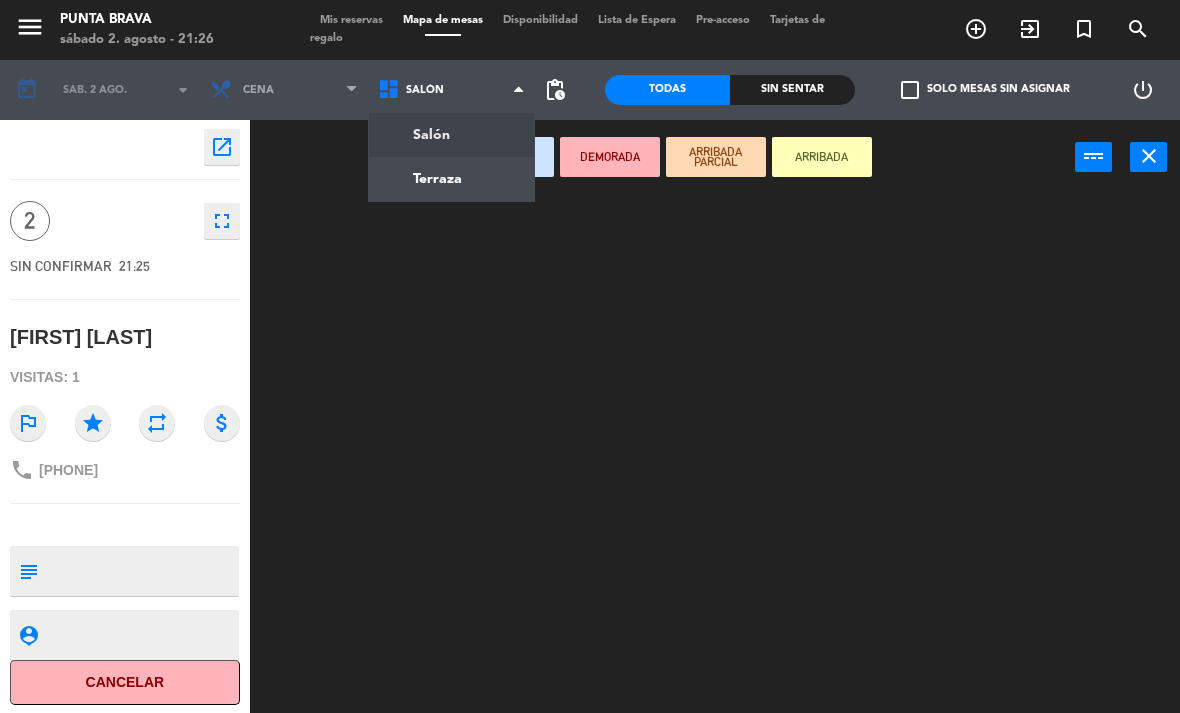 click on "menu  Punta Brava   sábado 2. agosto - 21:26   Mis reservas   Mapa de mesas   Disponibilidad   Lista de Espera   Pre-acceso   Tarjetas de regalo  add_circle_outline exit_to_app turned_in_not search today    sáb. 2 ago. arrow_drop_down  Almuerzo  Cena  Cena  Almuerzo  Cena  Salón   Terraza   Salón   Salón   Terraza  pending_actions  Todas  Sin sentar  check_box_outline_blank   Solo mesas sin asignar   power_settings_new    open_in_new 2    fullscreen  SIN CONFIRMAR   21:25   [FIRST] [LAST]   Visitas: 1 outlined_flag star repeat attach_money phone [PHONE] subject                              person_pin                              Cancelar   Confirmar   DEMORADA   ARRIBADA PARCIAL   ARRIBADA  power_input close" 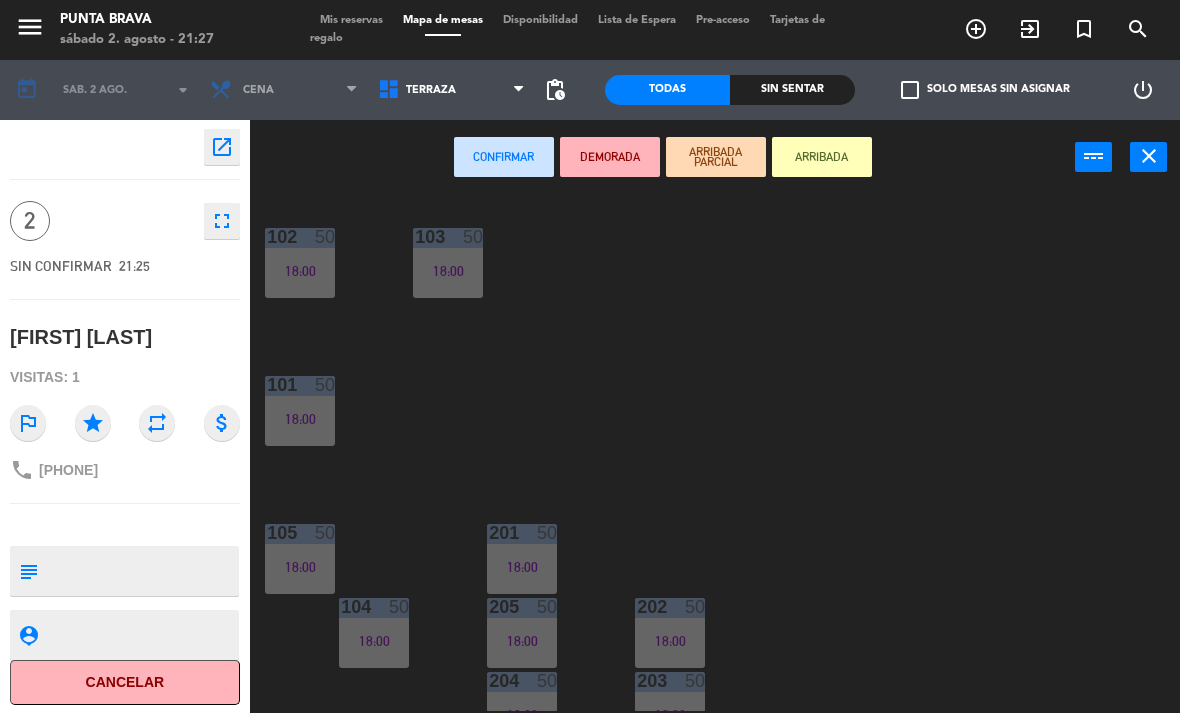 click on "Terraza" at bounding box center [431, 90] 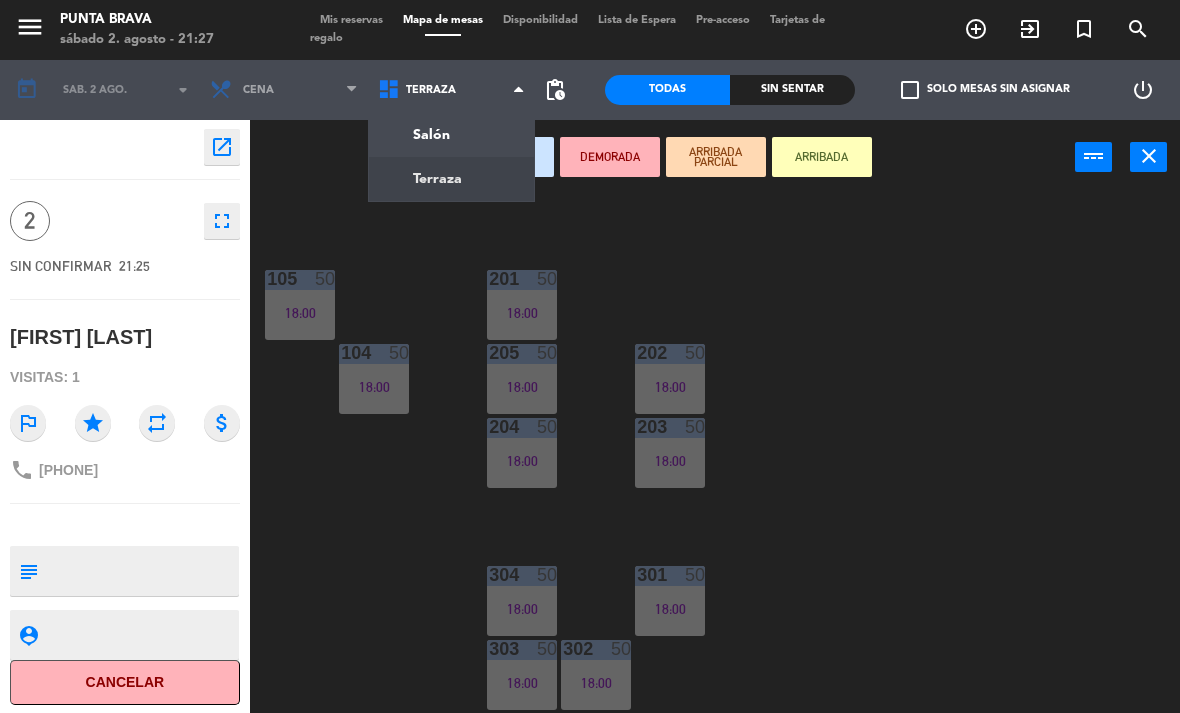 scroll, scrollTop: 254, scrollLeft: 0, axis: vertical 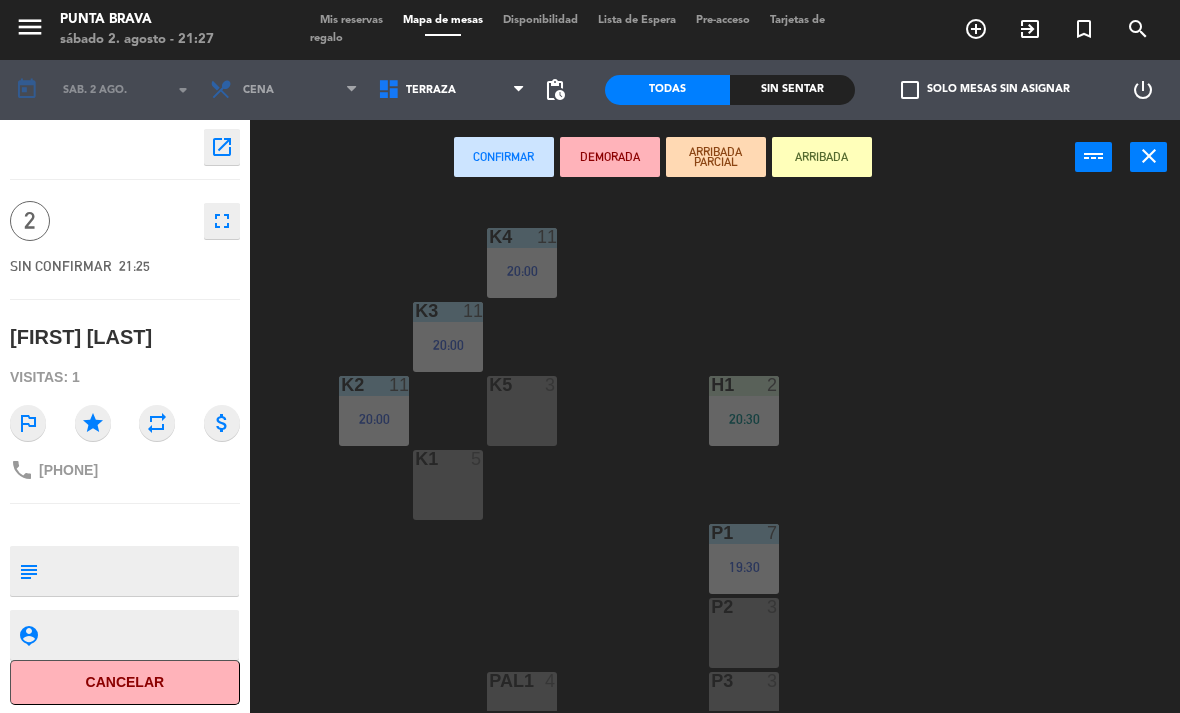 click on "close" at bounding box center [1149, 156] 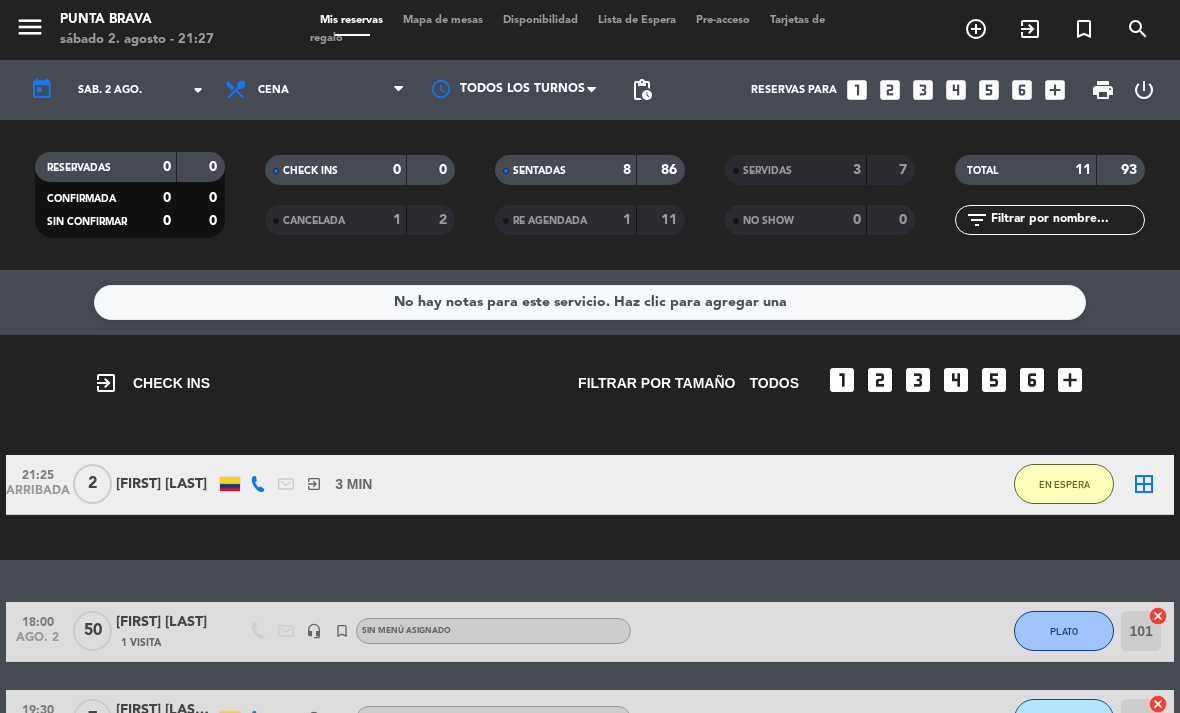 click on "exit_to_app" at bounding box center [976, 29] 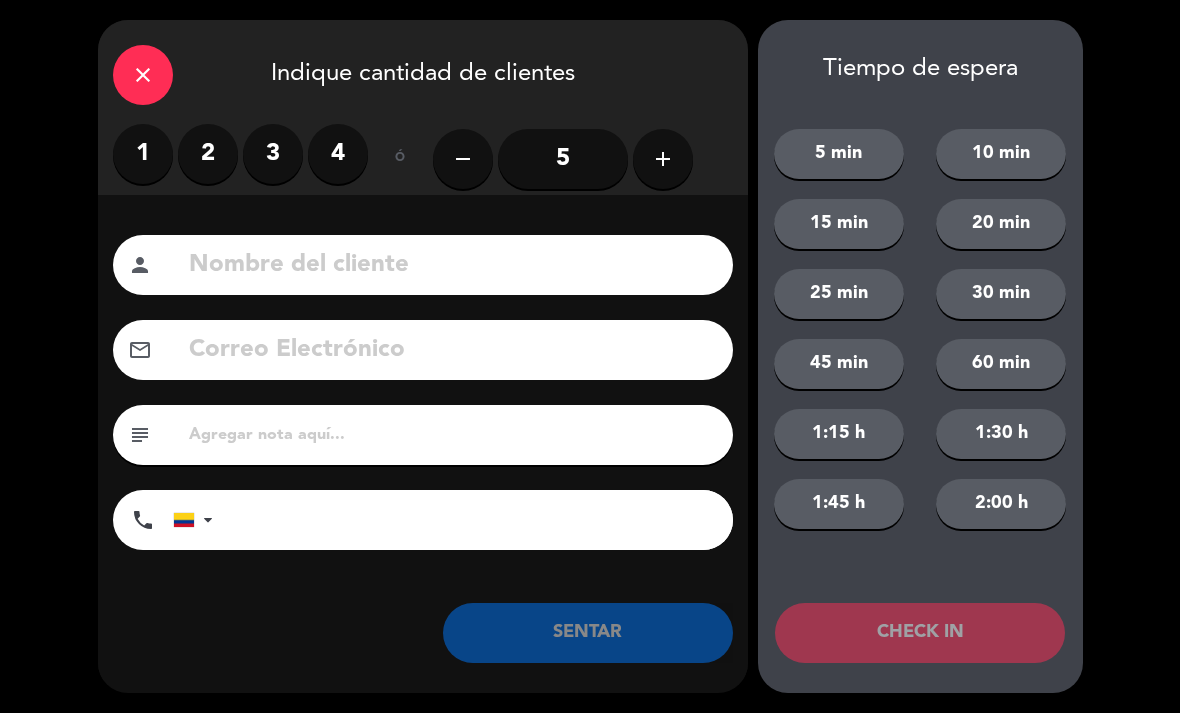 click on "4" at bounding box center [338, 154] 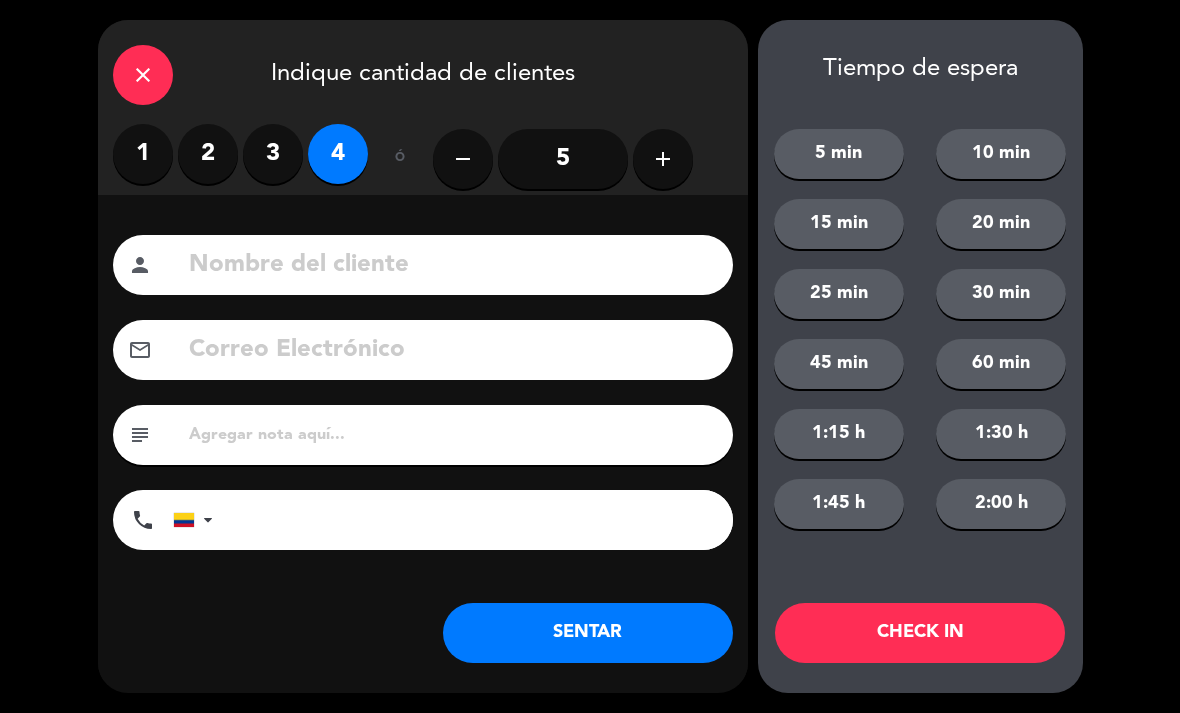 click 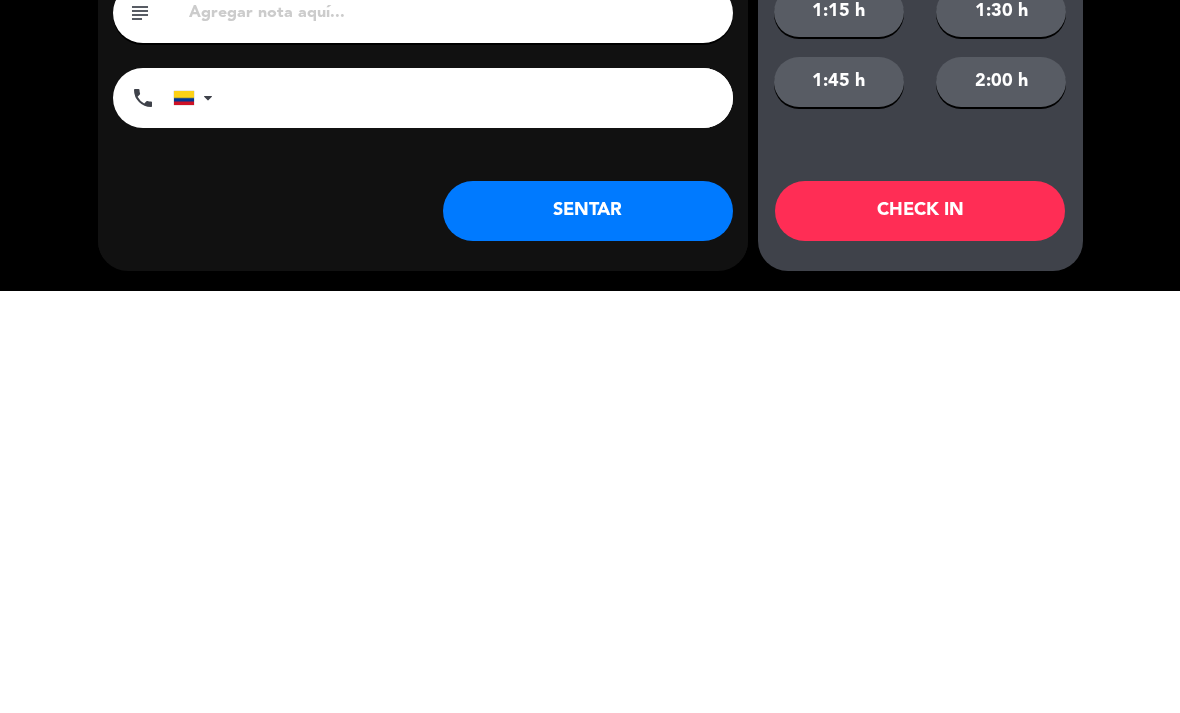 type on "[FIRST] [LAST]" 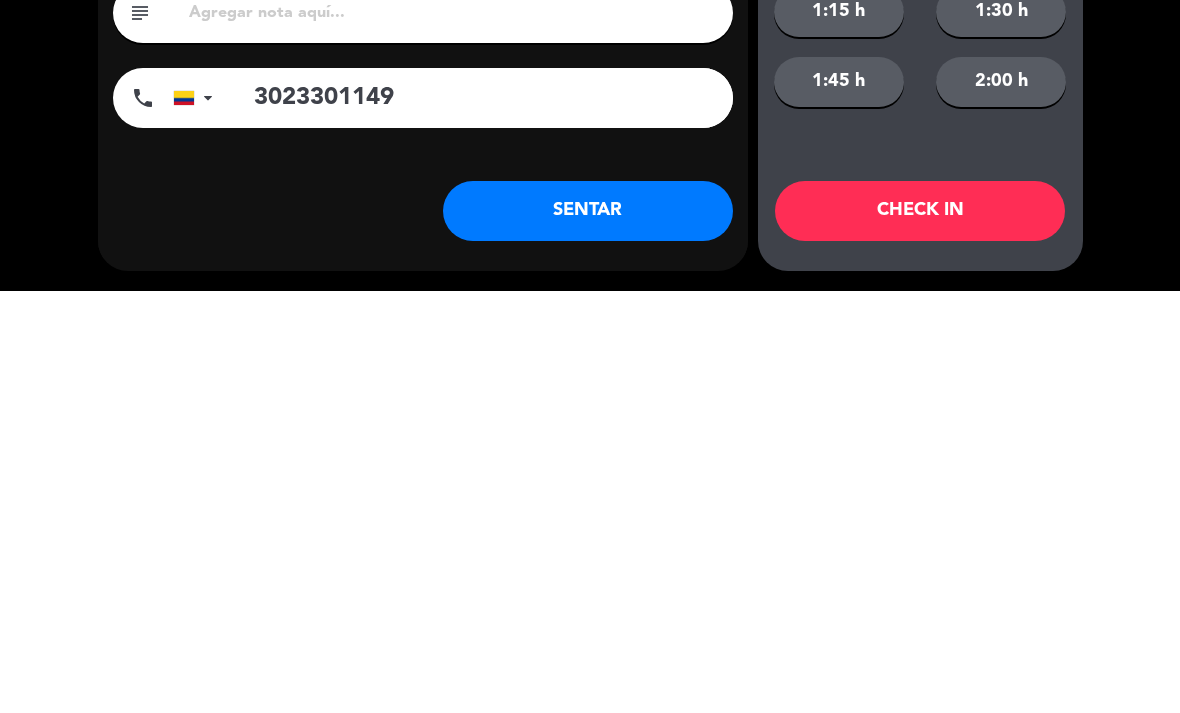 type on "3023301149" 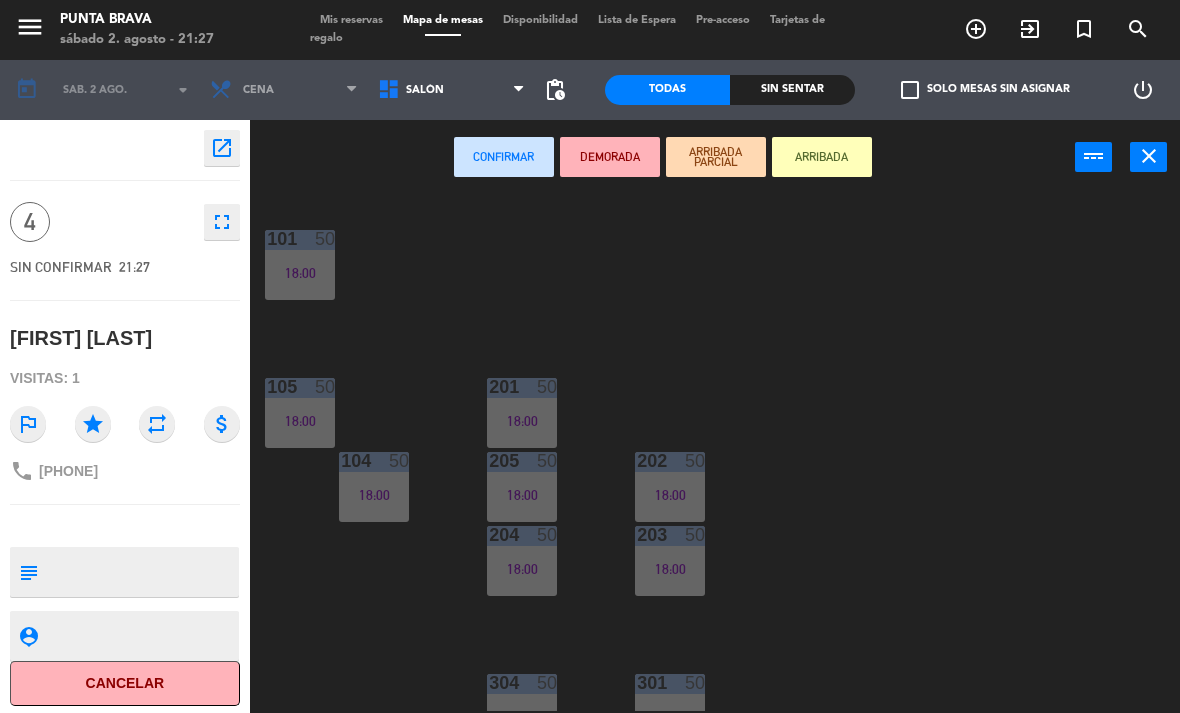 scroll, scrollTop: 200, scrollLeft: 0, axis: vertical 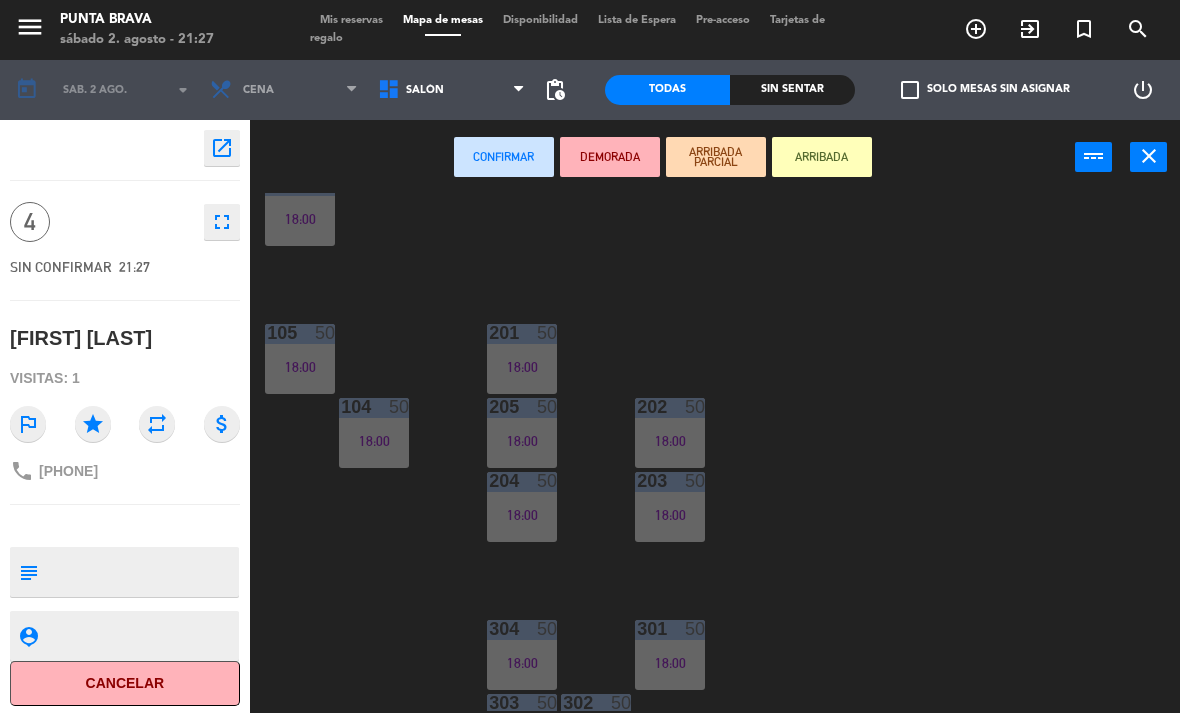 click at bounding box center [443, 35] 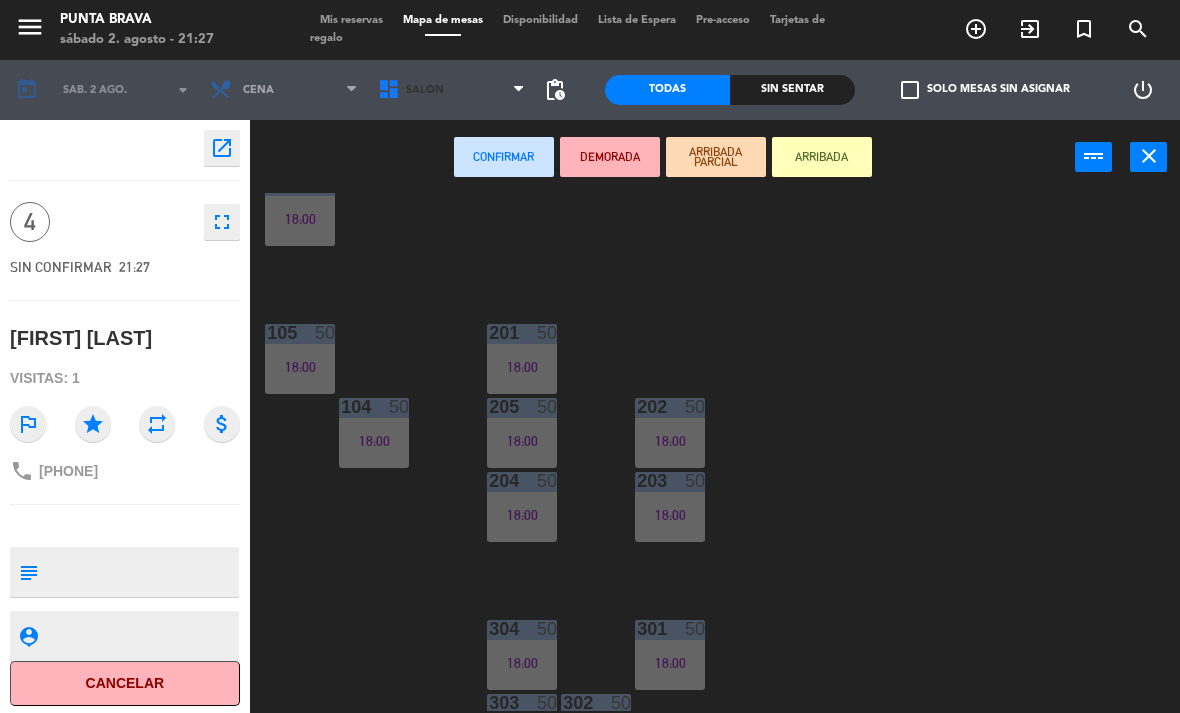click on "Salón" at bounding box center [452, 90] 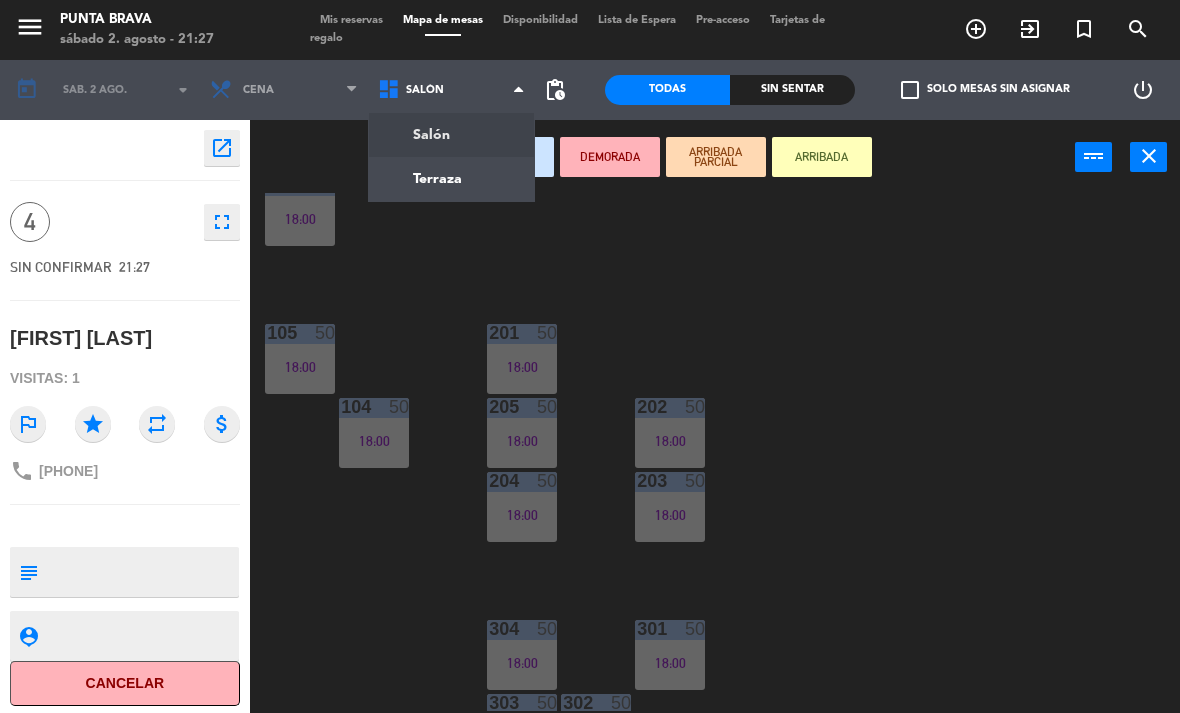 click on "menu  Punta Brava   sábado 2. agosto - 21:27   Mis reservas   Mapa de mesas   Disponibilidad   Lista de Espera   Pre-acceso   Tarjetas de regalo  add_circle_outline exit_to_app turned_in_not search today    sáb. 2 ago. arrow_drop_down  Almuerzo  Cena  Cena  Almuerzo  Cena  Salón   Terraza   Salón   Salón   Terraza  pending_actions  Todas  Sin sentar  check_box_outline_blank   Solo mesas sin asignar   power_settings_new    open_in_new 4    fullscreen  SIN CONFIRMAR   21:27   [FIRST] [LAST]  Visitas: 1 outlined_flag star repeat attach_money phone [PHONE] subject                              person_pin                              Cancelar   Confirmar   DEMORADA   ARRIBADA PARCIAL   ARRIBADA  power_input close 102  50   18:00  103  50   18:00  101  50   18:00  105  50   18:00  201  50   18:00  202  50   18:00  205  50   18:00  104  50   18:00  203  50   18:00  204  50   18:00  301  50   18:00  304  50   18:00  302  50   18:00  303  50   18:00" 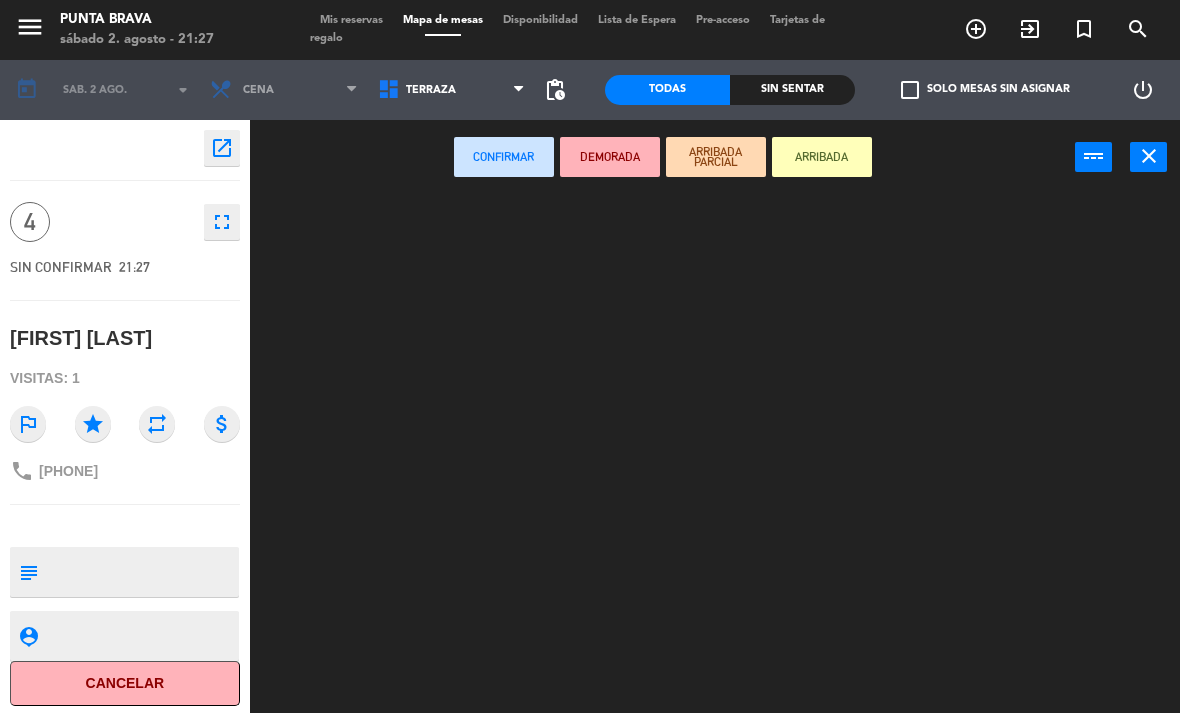 scroll, scrollTop: 0, scrollLeft: 0, axis: both 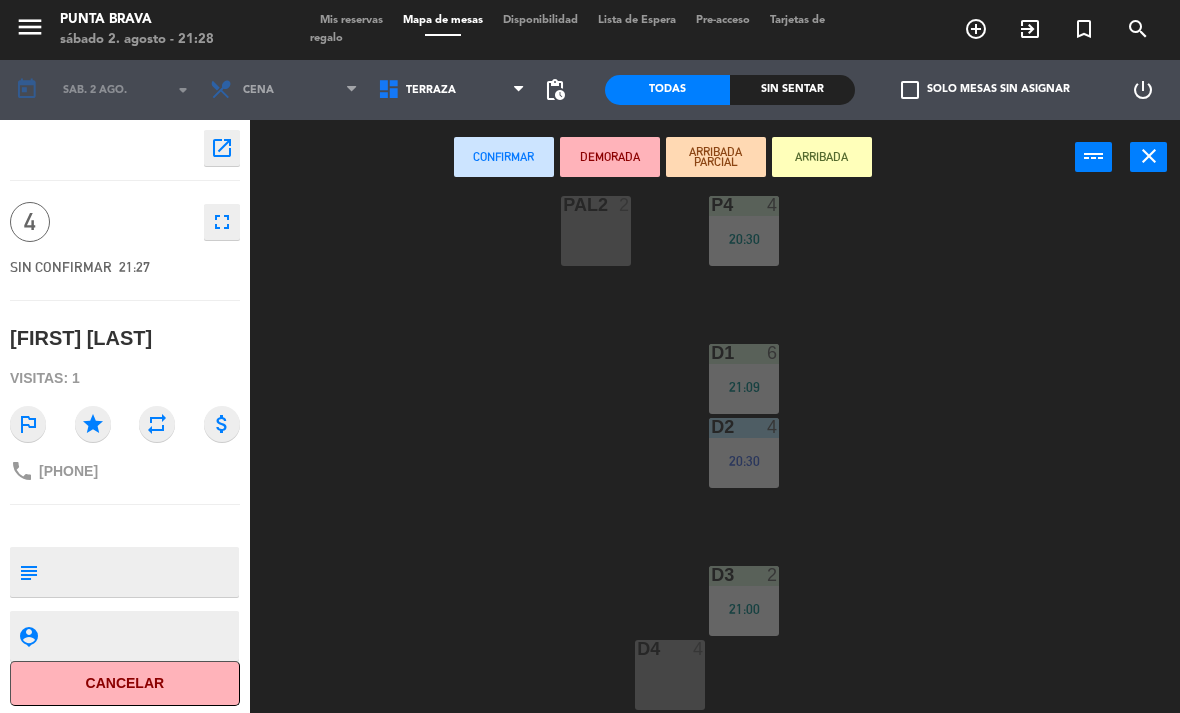 click at bounding box center [670, 649] 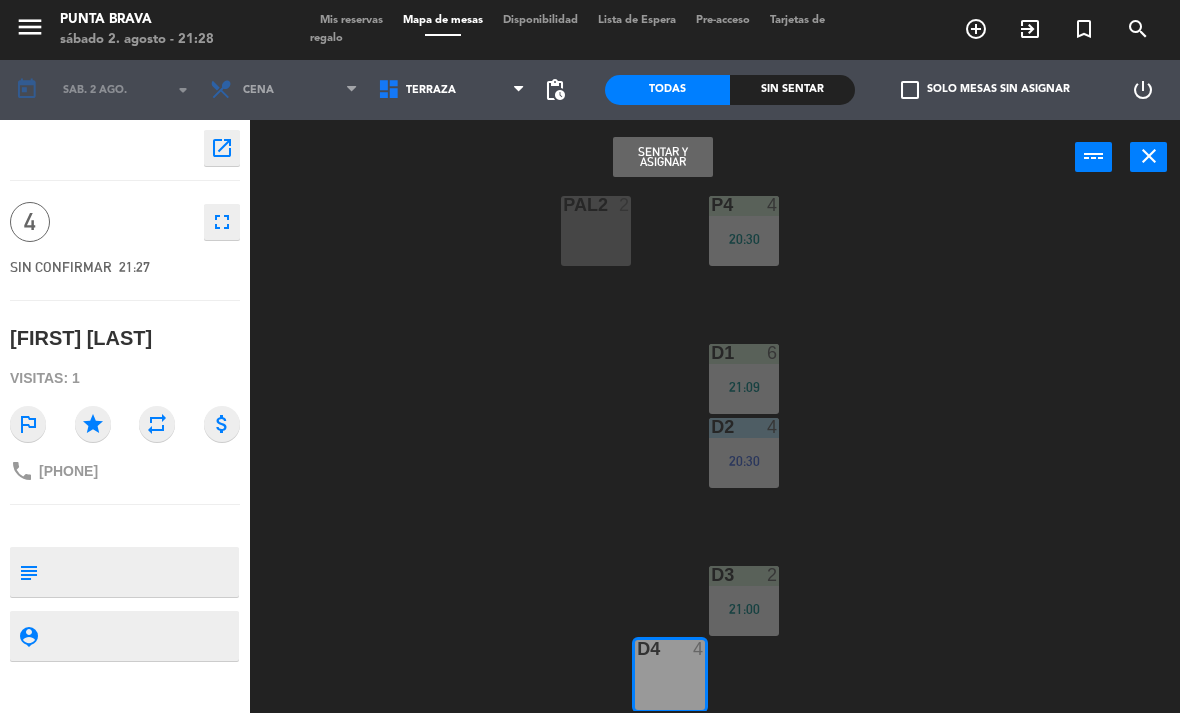 click on "Sentar y Asignar" at bounding box center (663, 157) 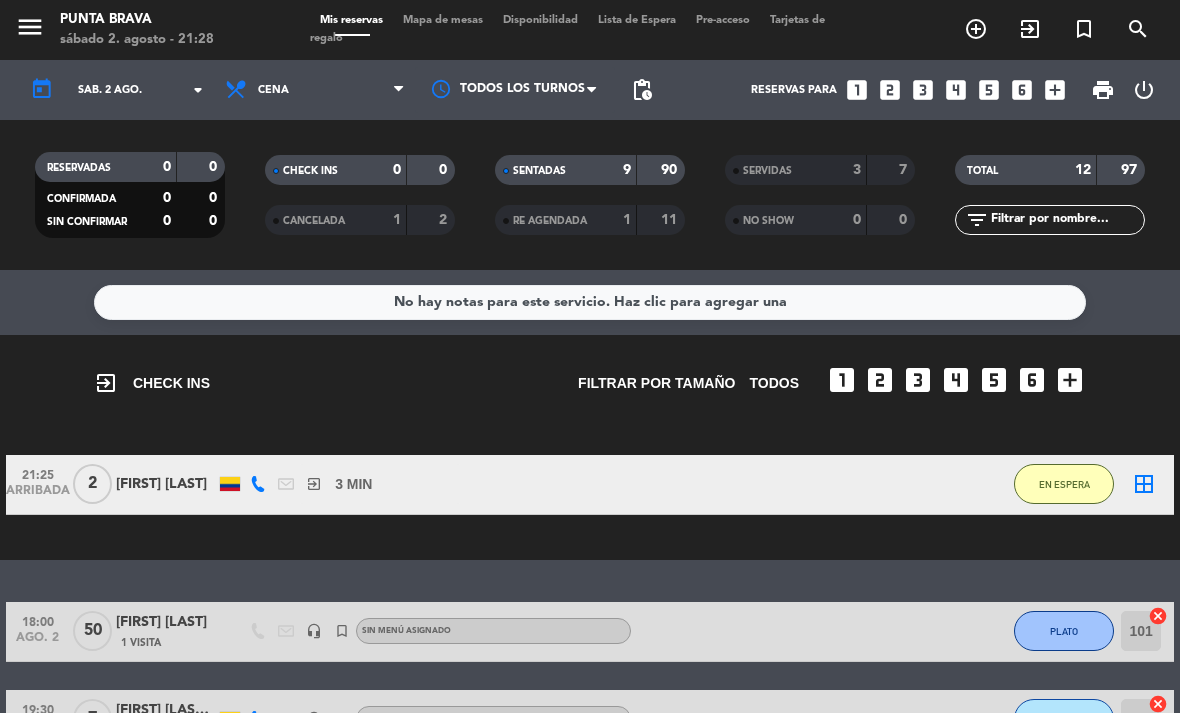 click on "EN ESPERA" 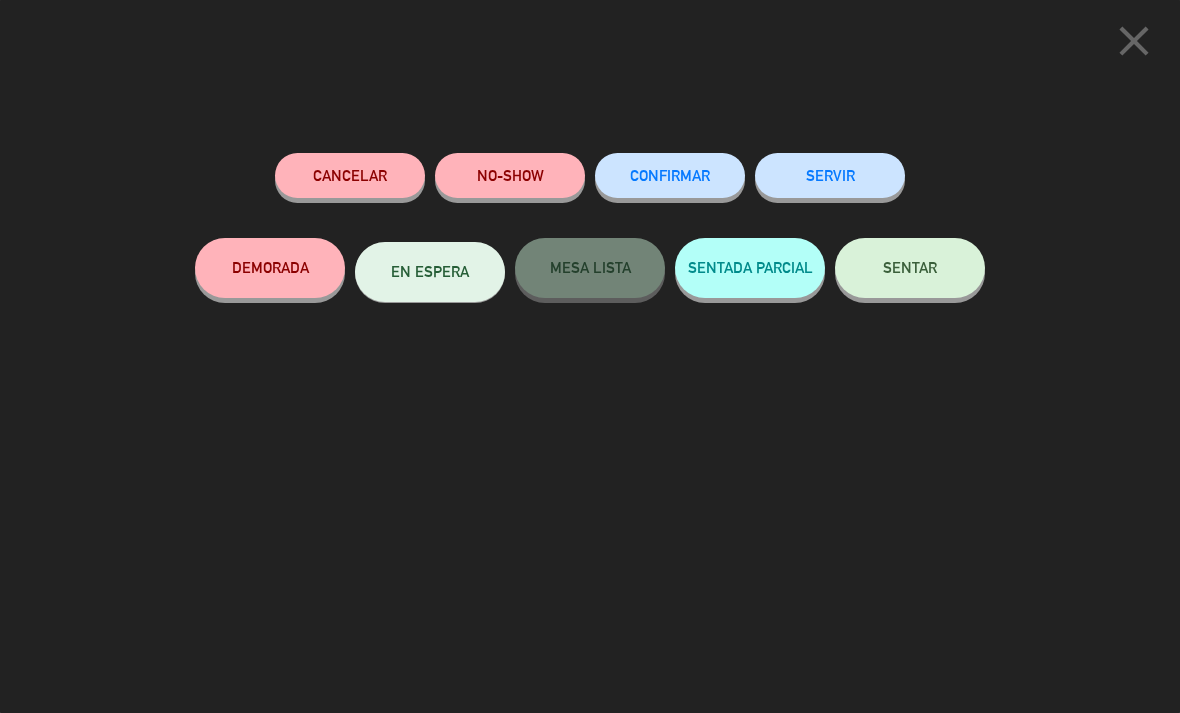 click on "SENTAR" 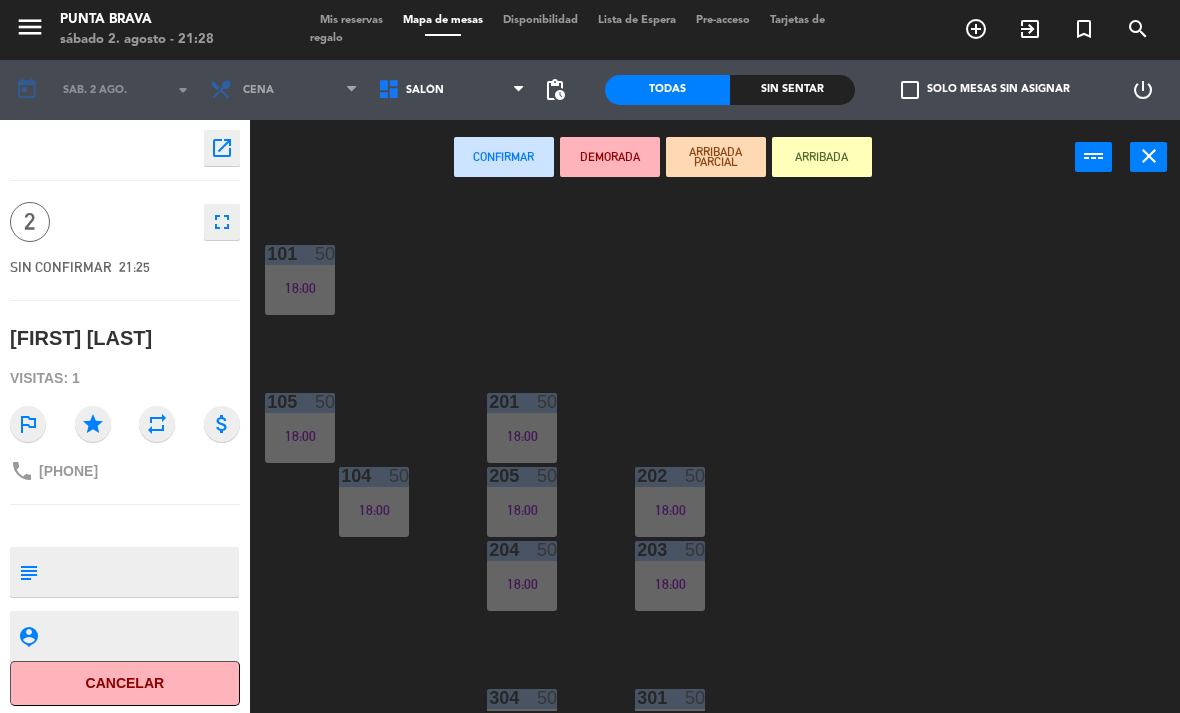 scroll, scrollTop: 158, scrollLeft: 0, axis: vertical 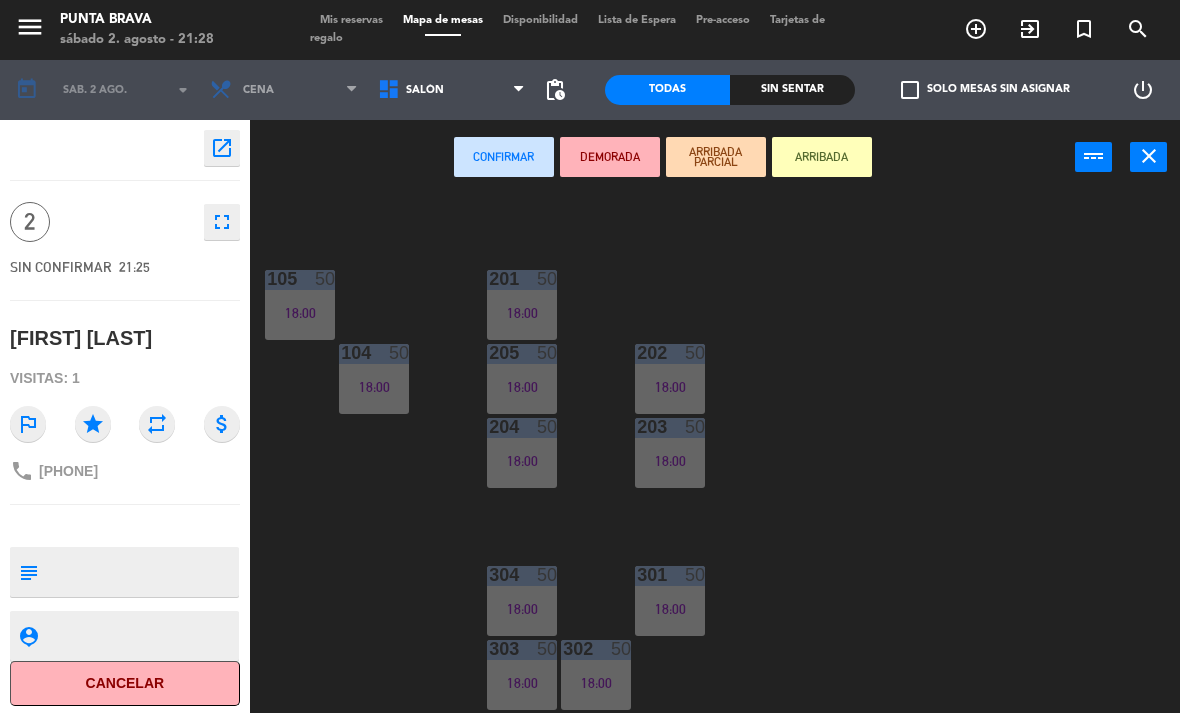 click on "Salón" at bounding box center (452, 90) 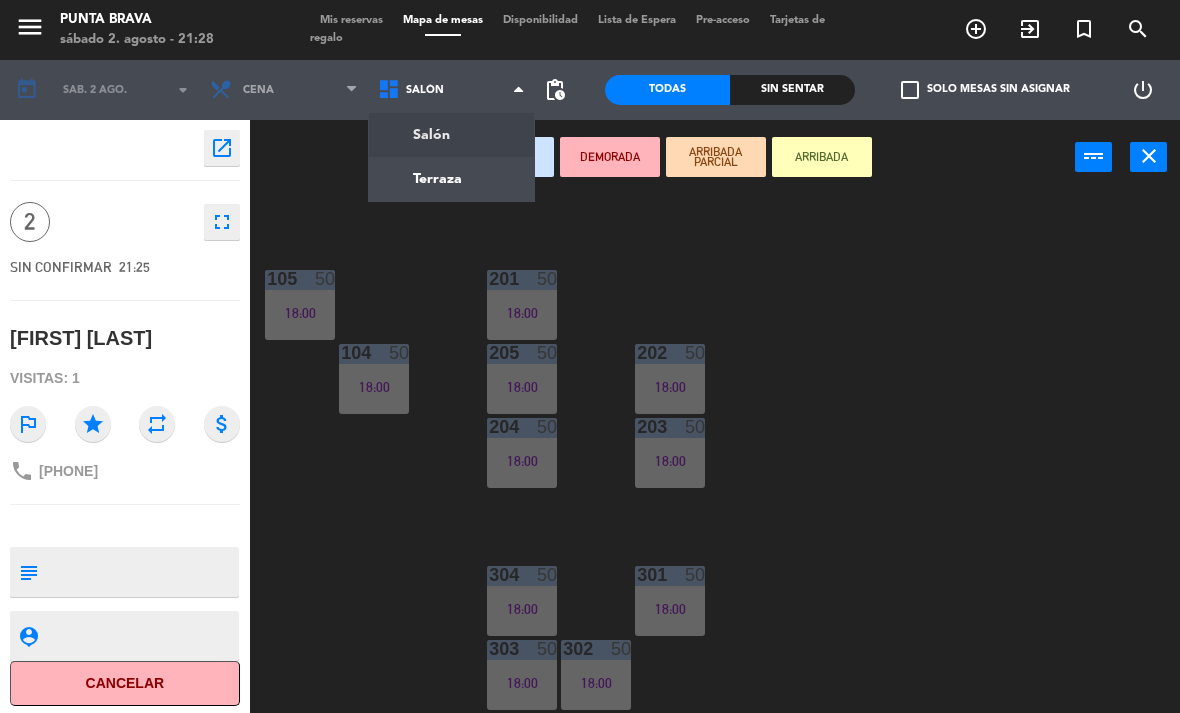 click on "menu  Punta Brava   sábado 2. agosto - 21:28   Mis reservas   Mapa de mesas   Disponibilidad   Lista de Espera   Pre-acceso   Tarjetas de regalo  add_circle_outline exit_to_app turned_in_not search today    sáb. 2 ago. arrow_drop_down  Almuerzo  Cena  Cena  Almuerzo  Cena  Salón   Terraza   Salón   Salón   Terraza  pending_actions  Todas  Sin sentar  check_box_outline_blank   Solo mesas sin asignar   power_settings_new    open_in_new 2    fullscreen  SIN CONFIRMAR   21:25   [FIRST] [LAST]   Visitas: 1 outlined_flag star repeat attach_money phone [PHONE] subject                              person_pin                              Cancelar   Confirmar   DEMORADA   ARRIBADA PARCIAL   ARRIBADA  power_input close 102  50   18:00  103  50   18:00  101  50   18:00  105  50   18:00  201  50   18:00  202  50   18:00  205  50   18:00  104  50   18:00  203  50   18:00  204  50   18:00  301  50   18:00  304  50   18:00  302  50   18:00  303  50   18:00" 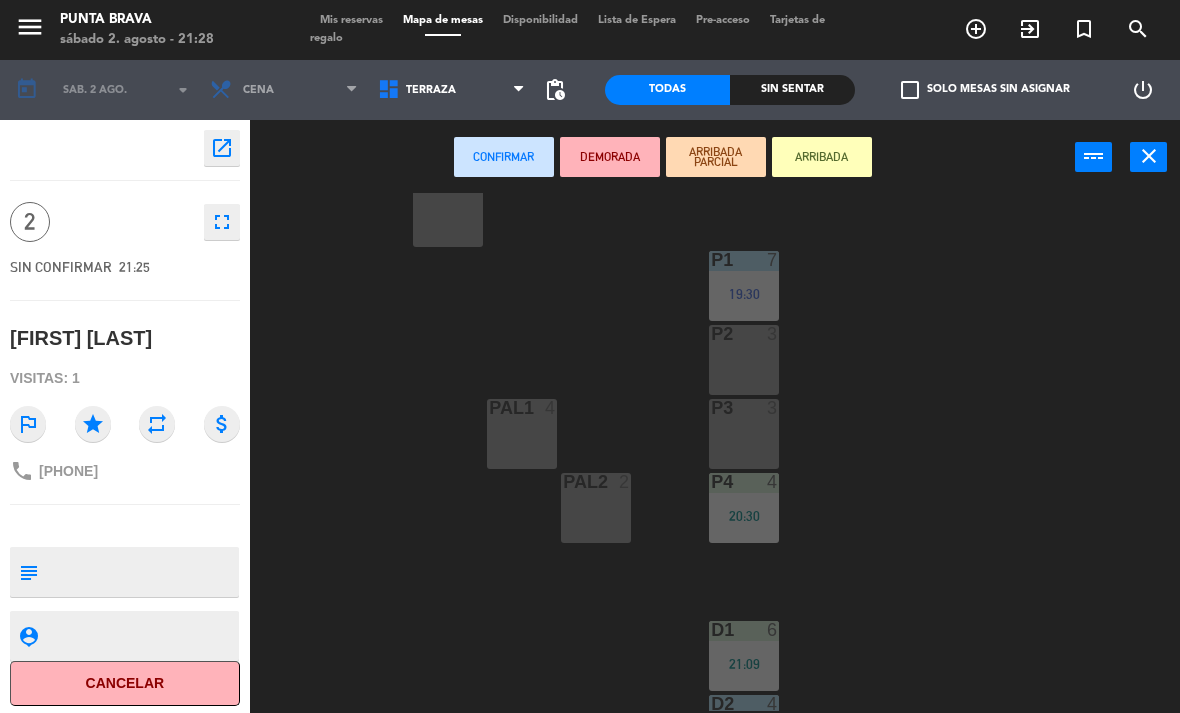 scroll, scrollTop: 274, scrollLeft: 0, axis: vertical 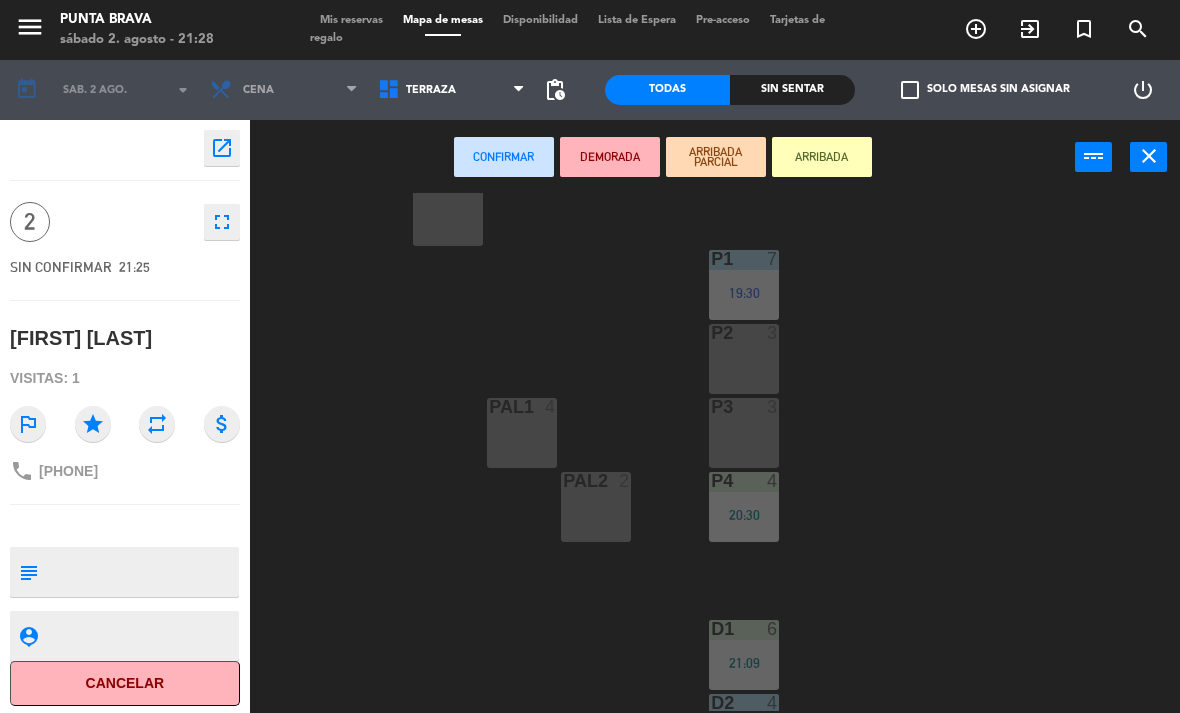 click on "P2  3" at bounding box center (744, 359) 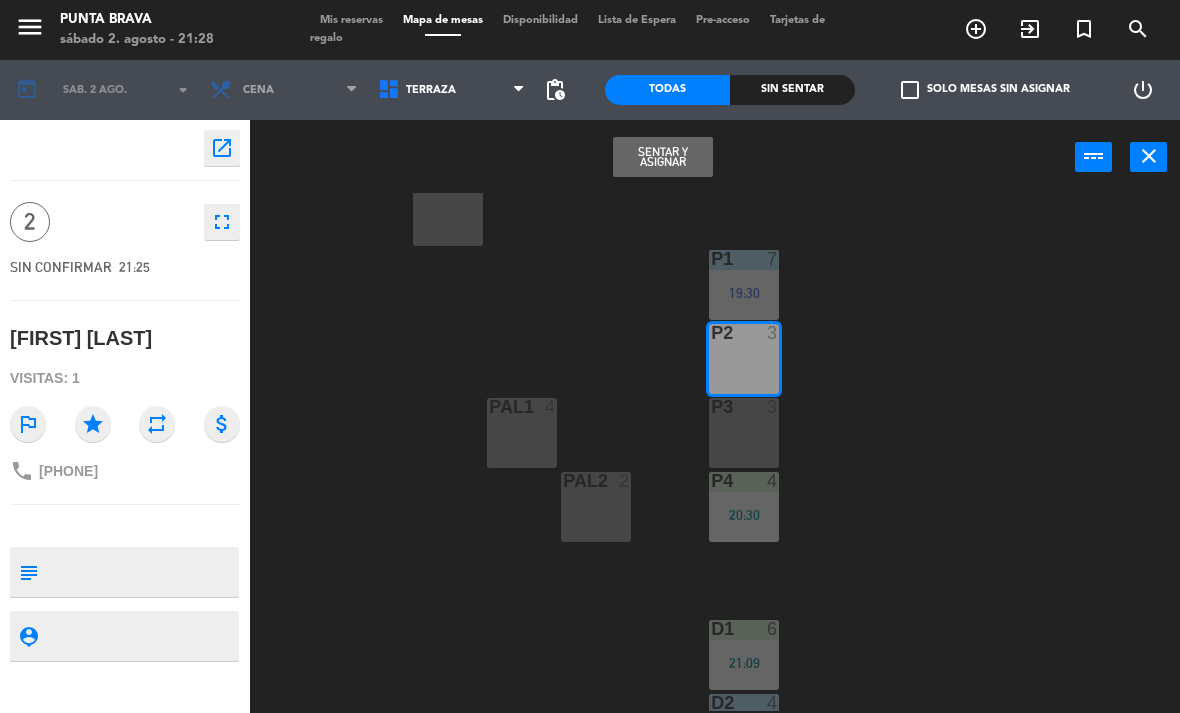 click on "Sentar y Asignar" at bounding box center [663, 157] 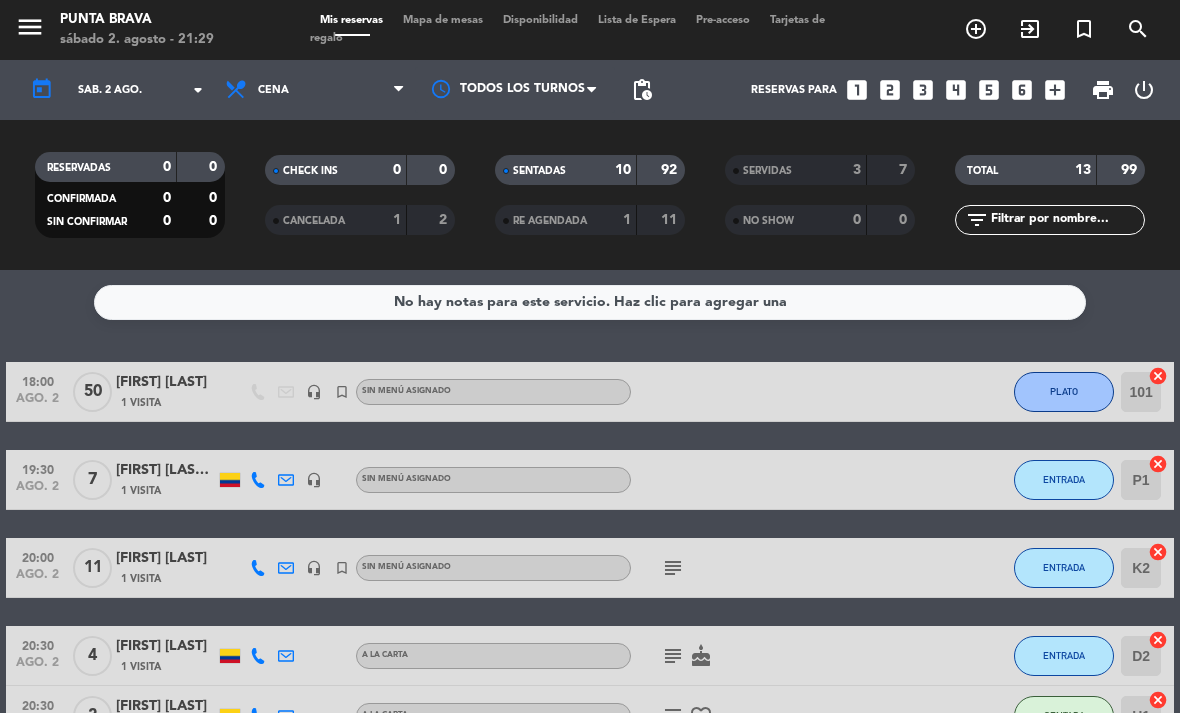 scroll, scrollTop: 0, scrollLeft: 0, axis: both 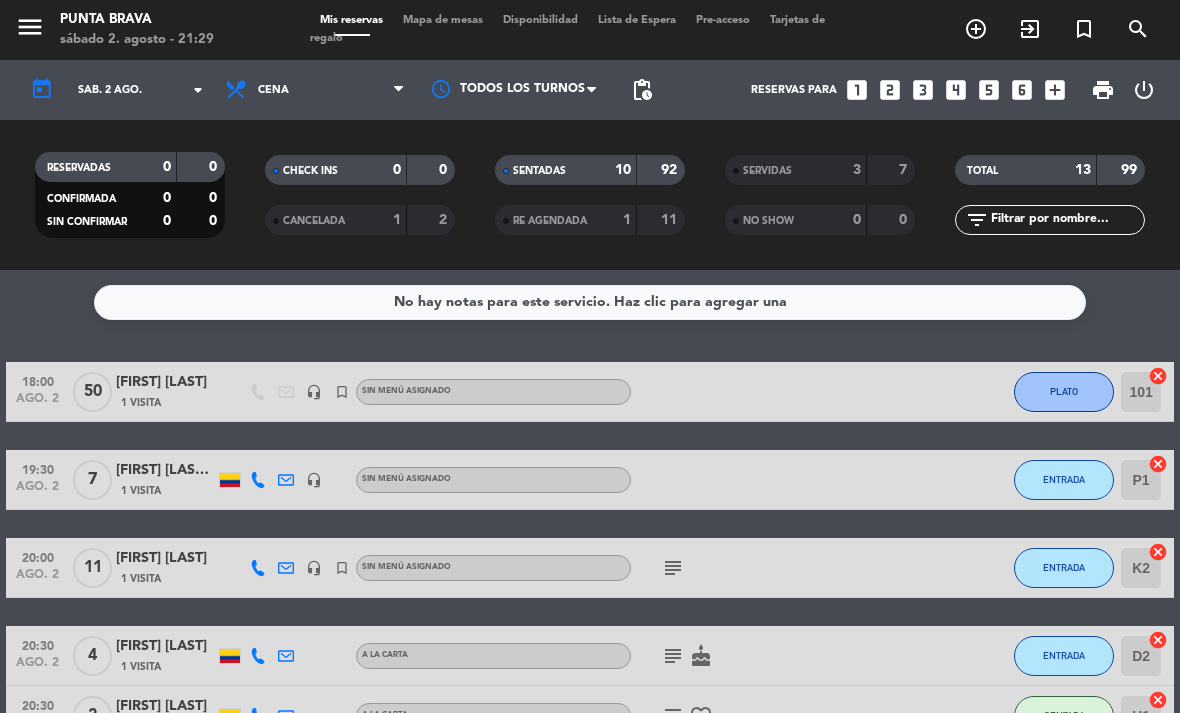 click on "ENTRADA" 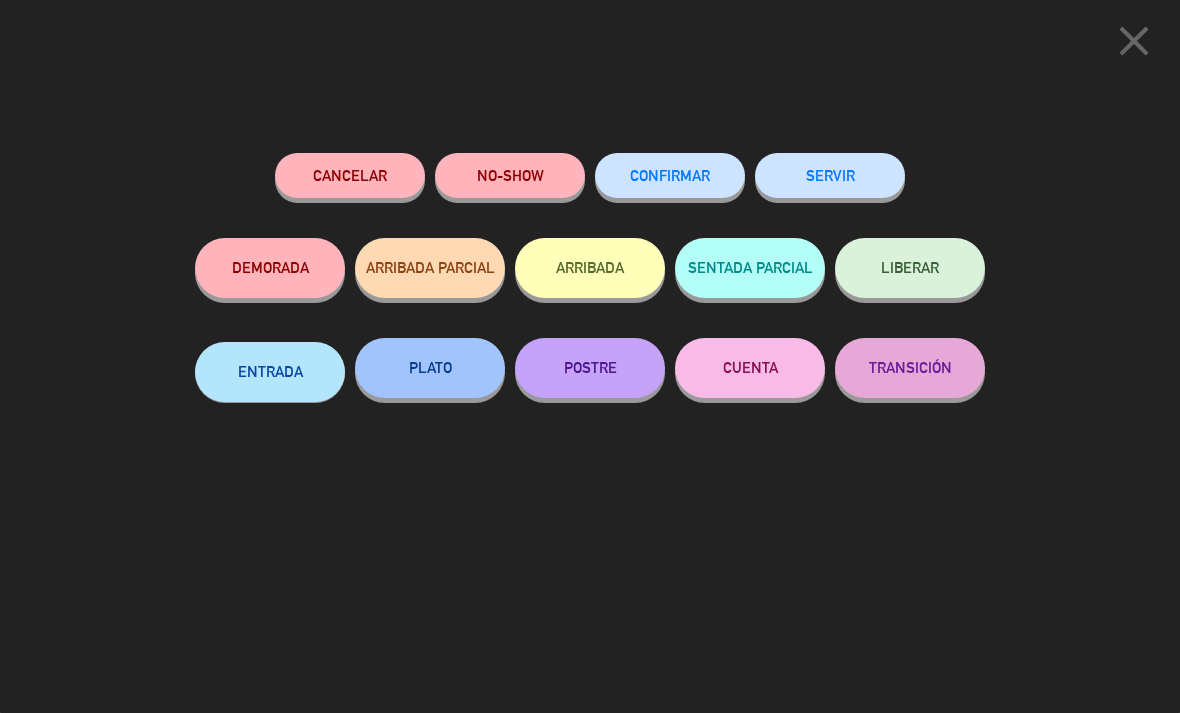 click on "PLATO" 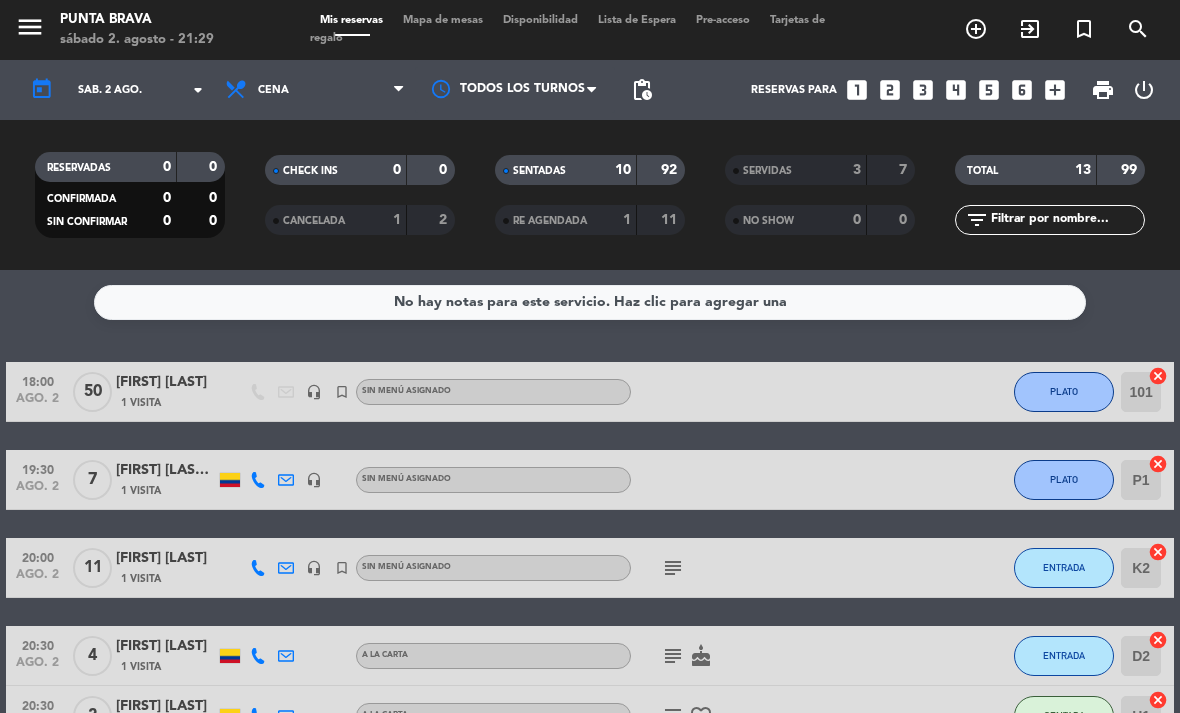 click on "ENTRADA" 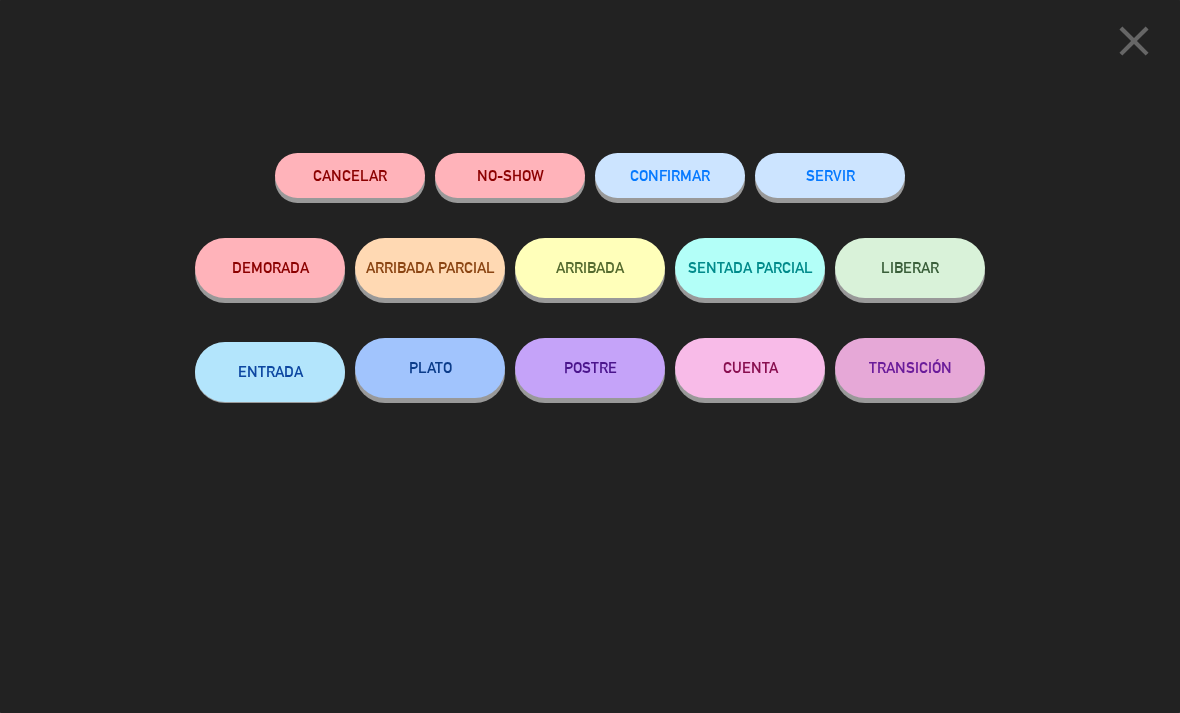 click on "PLATO" 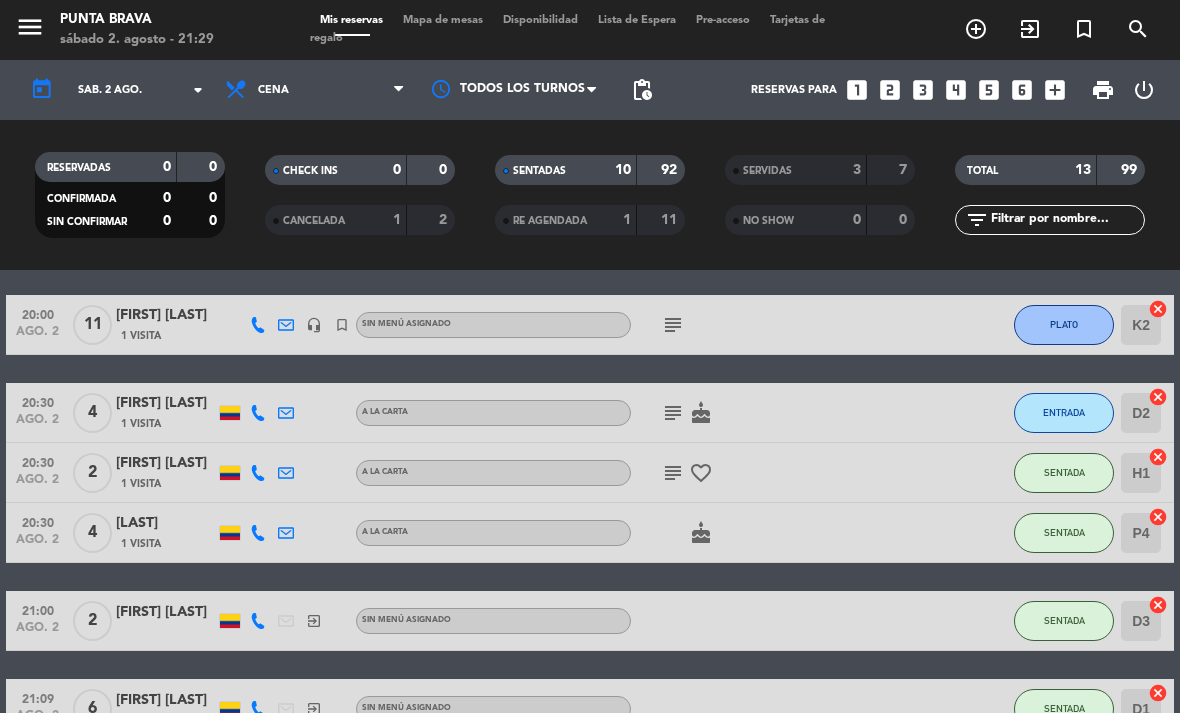 scroll, scrollTop: 245, scrollLeft: 0, axis: vertical 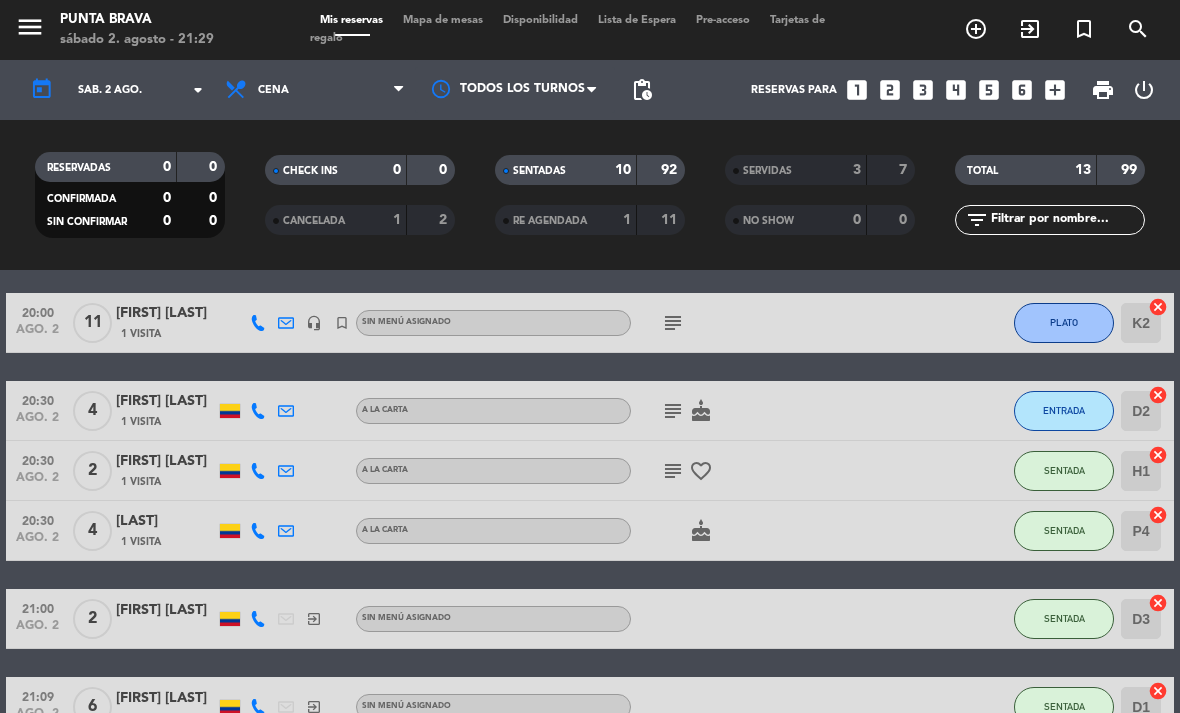 click on "SENTADA" 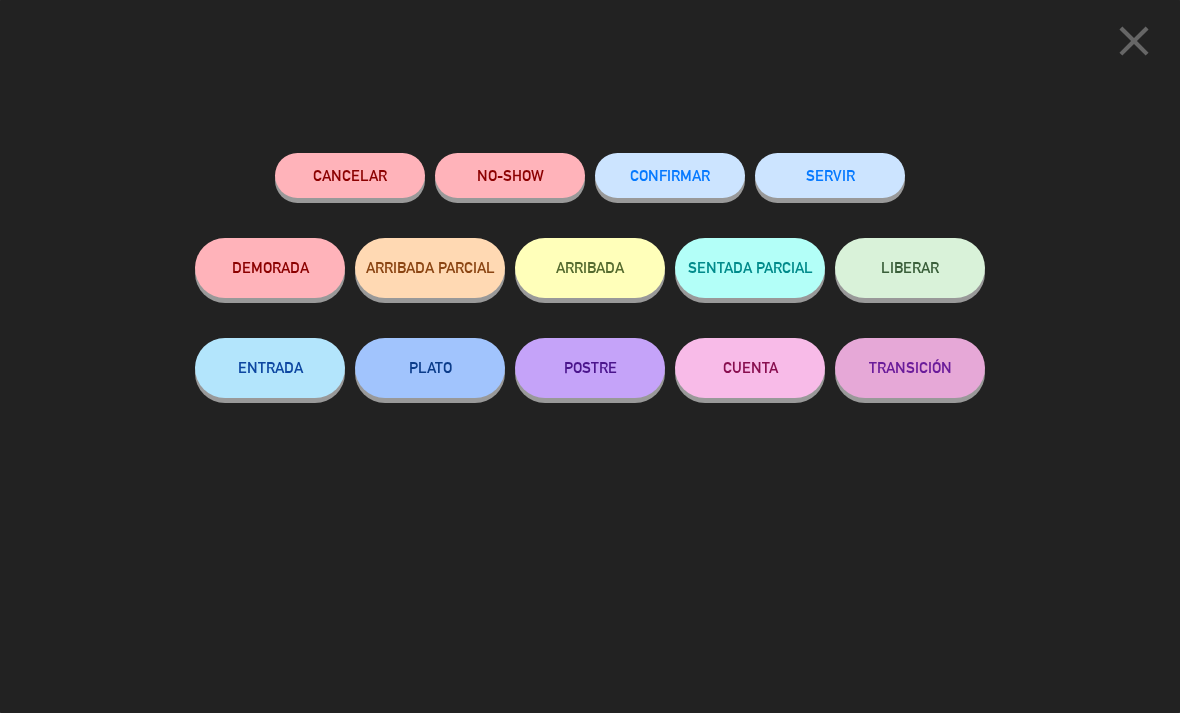 click on "ENTRADA" 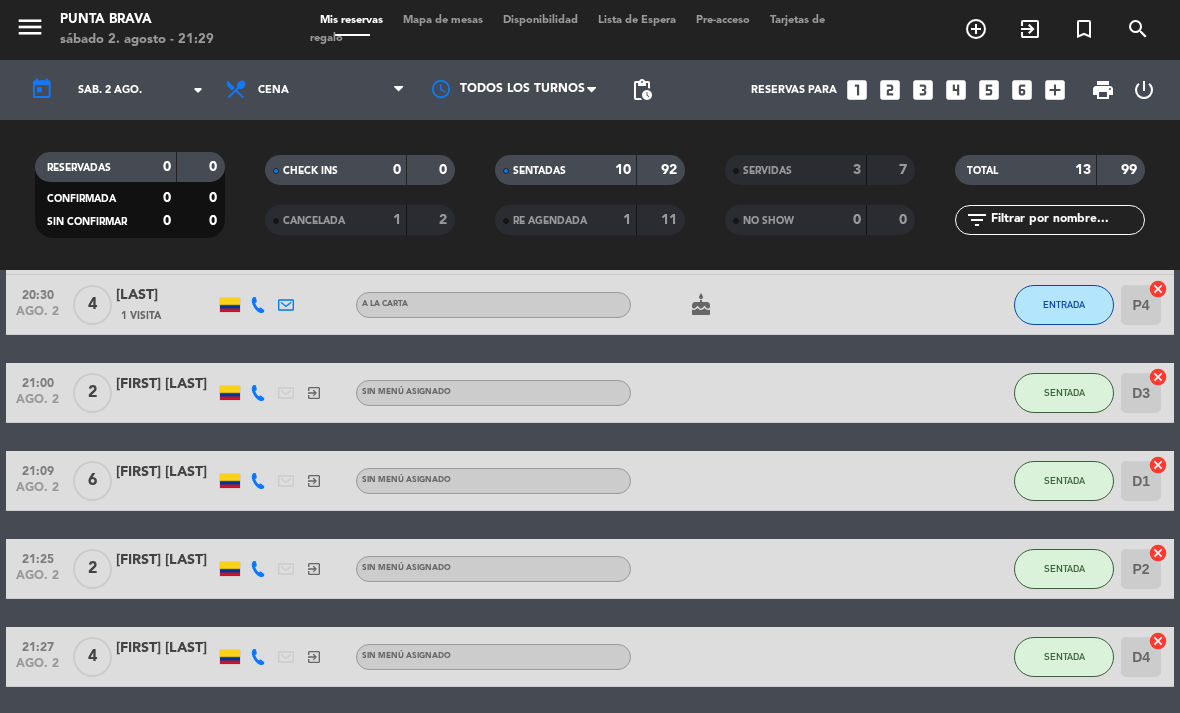 scroll, scrollTop: 472, scrollLeft: 0, axis: vertical 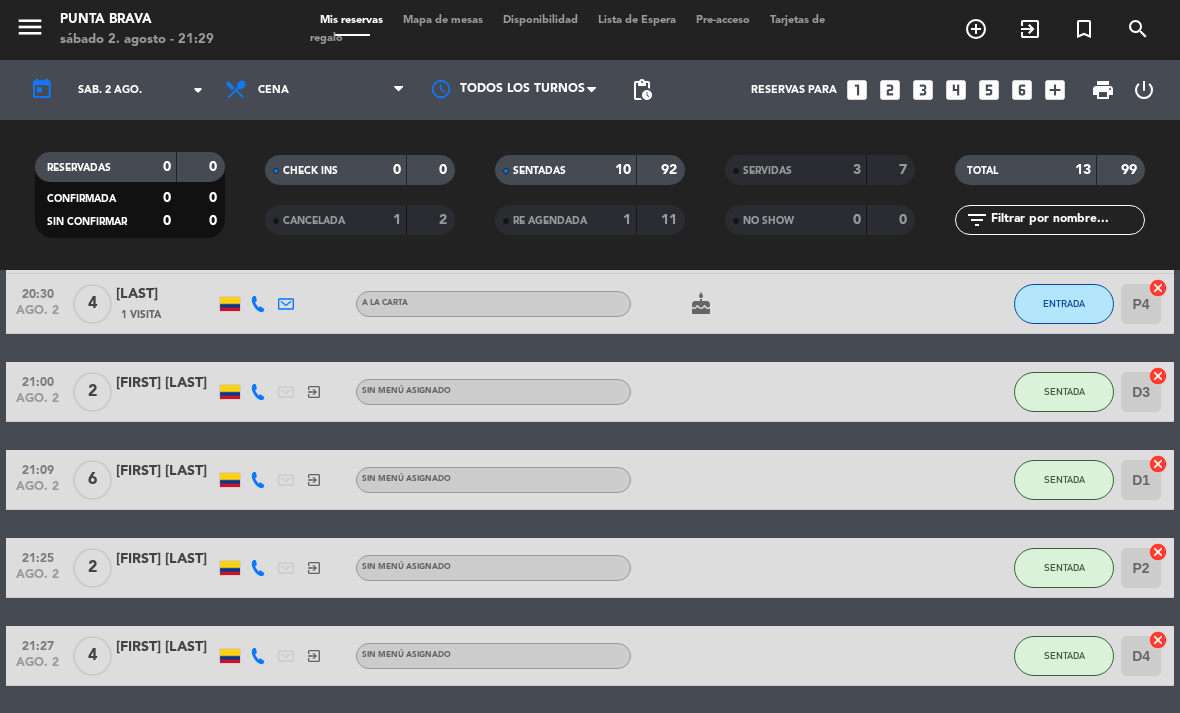 click on "SENTADA" 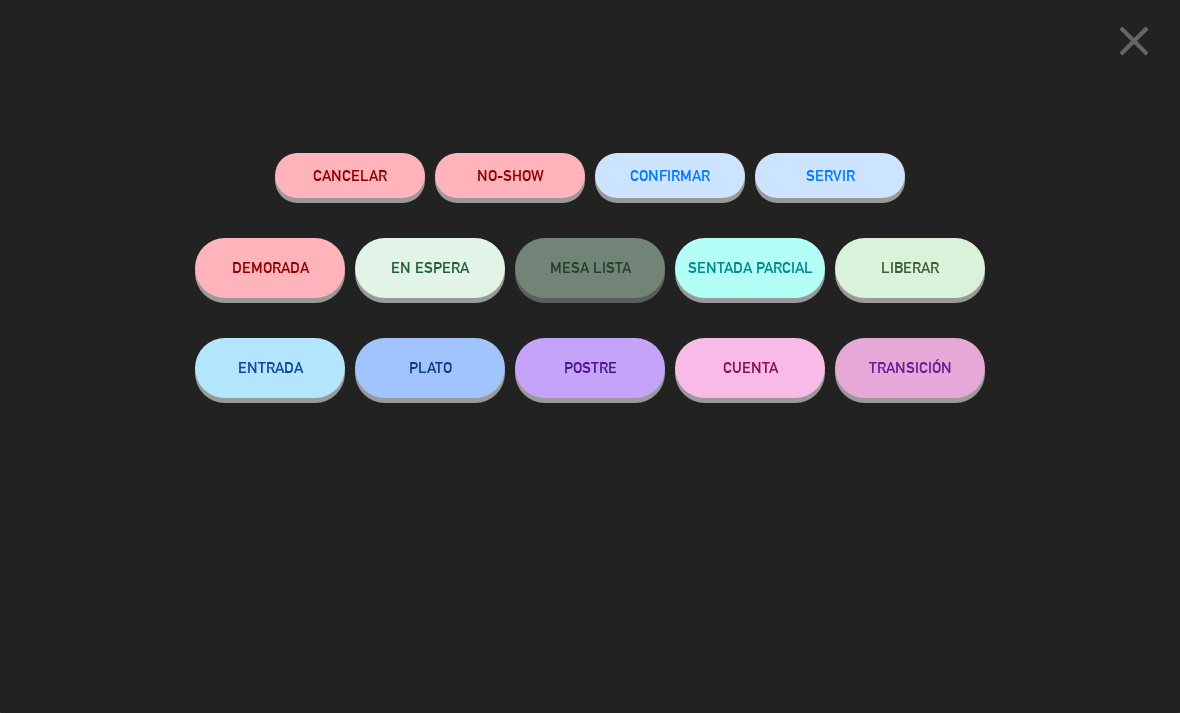 click on "ENTRADA" 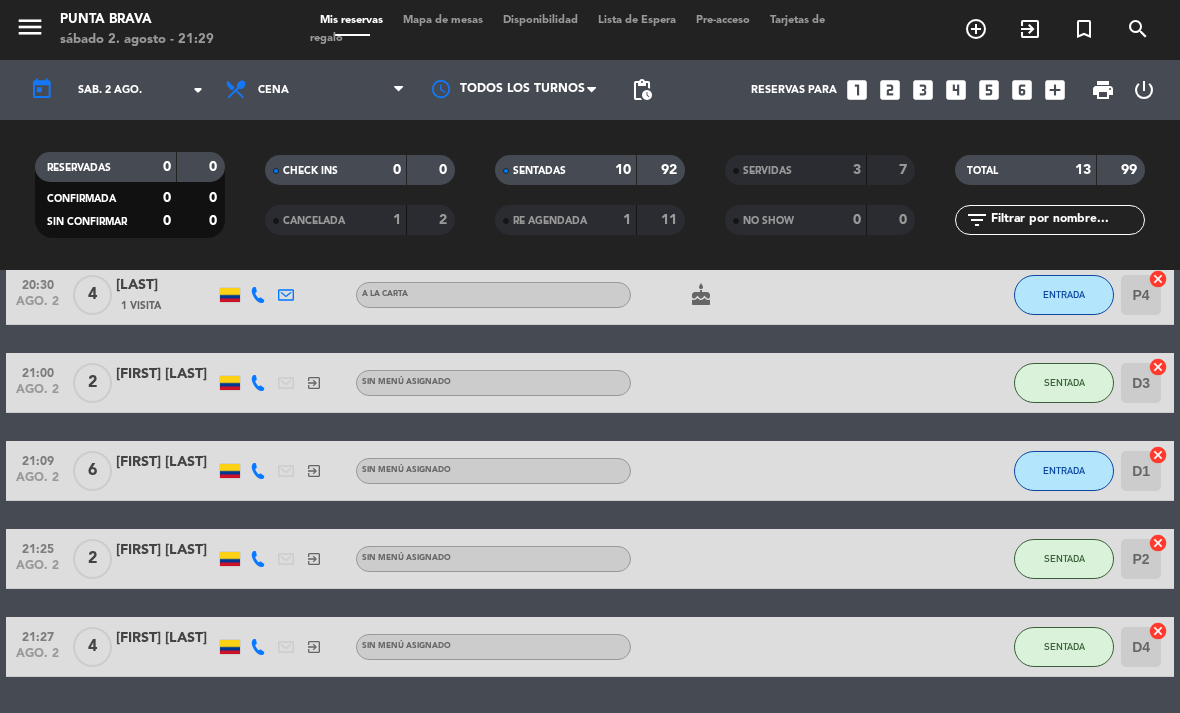 scroll, scrollTop: 481, scrollLeft: 0, axis: vertical 